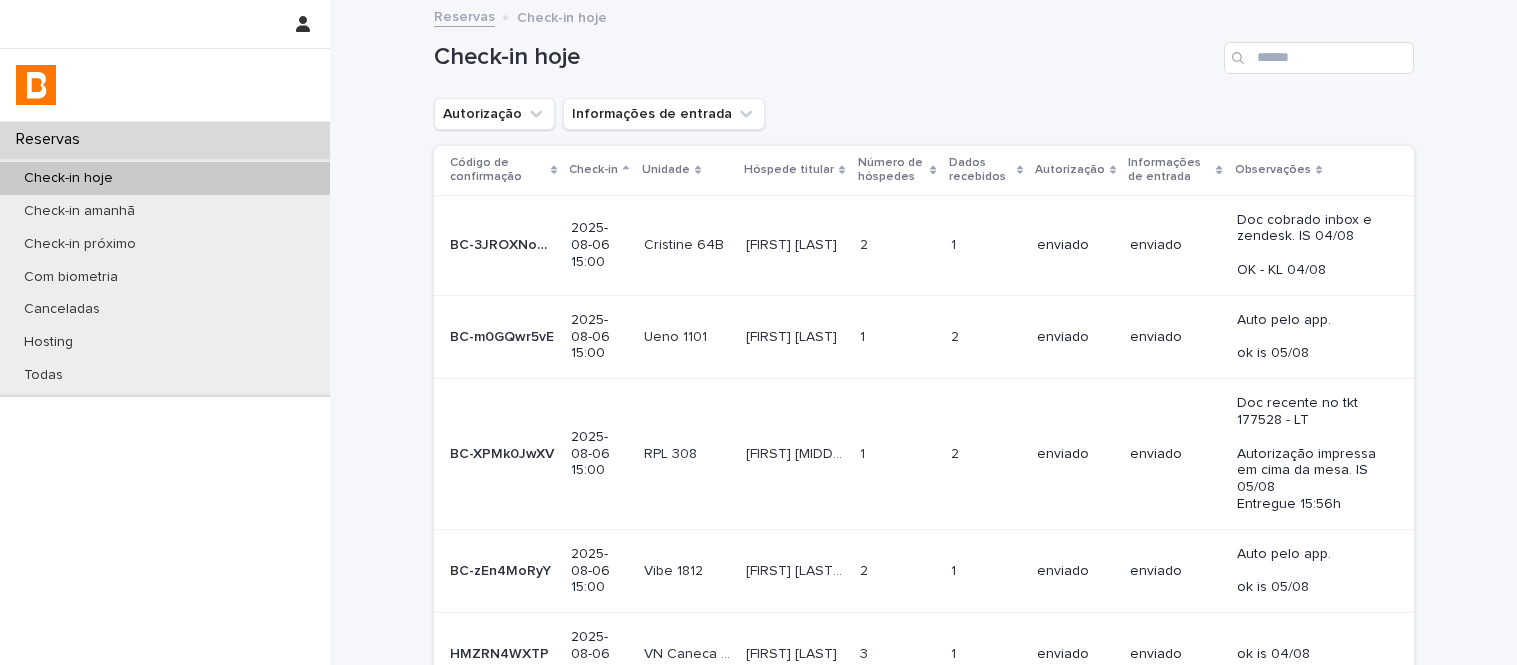 scroll, scrollTop: 0, scrollLeft: 0, axis: both 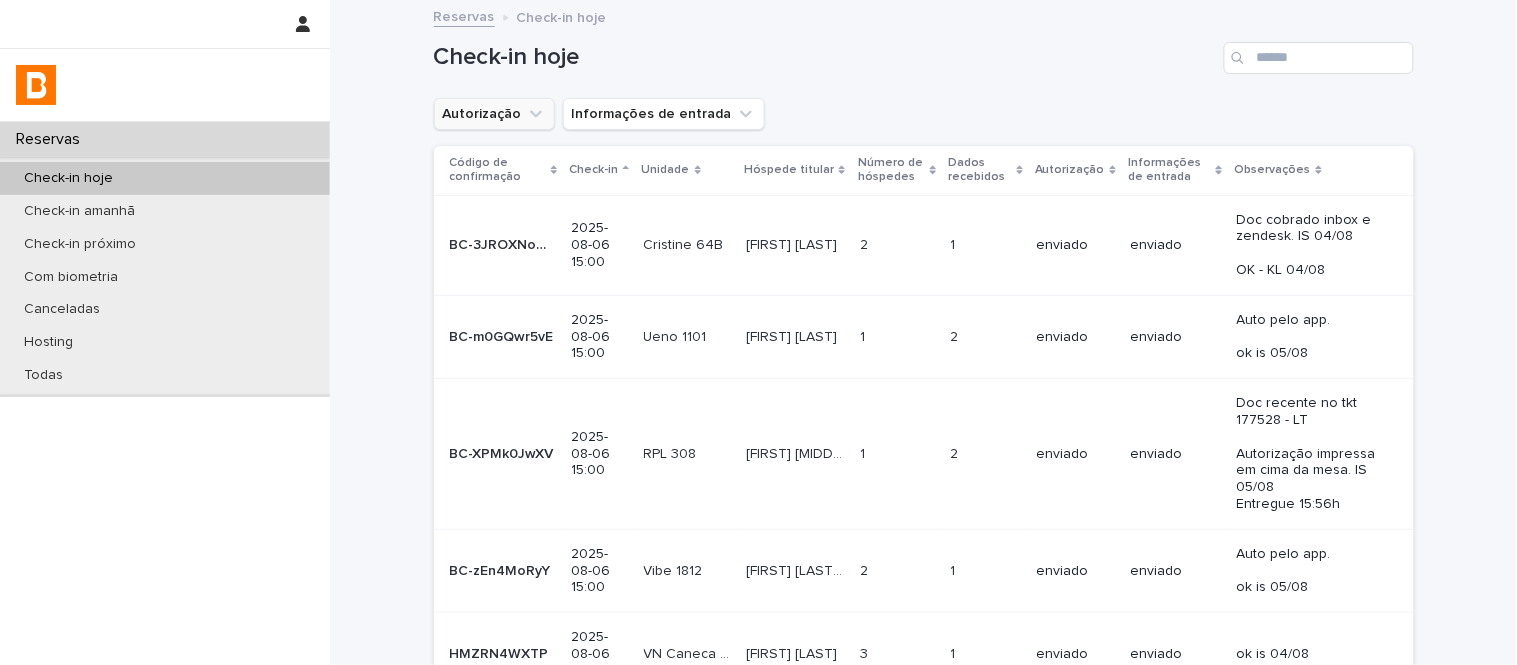 click on "Autorização" at bounding box center [494, 114] 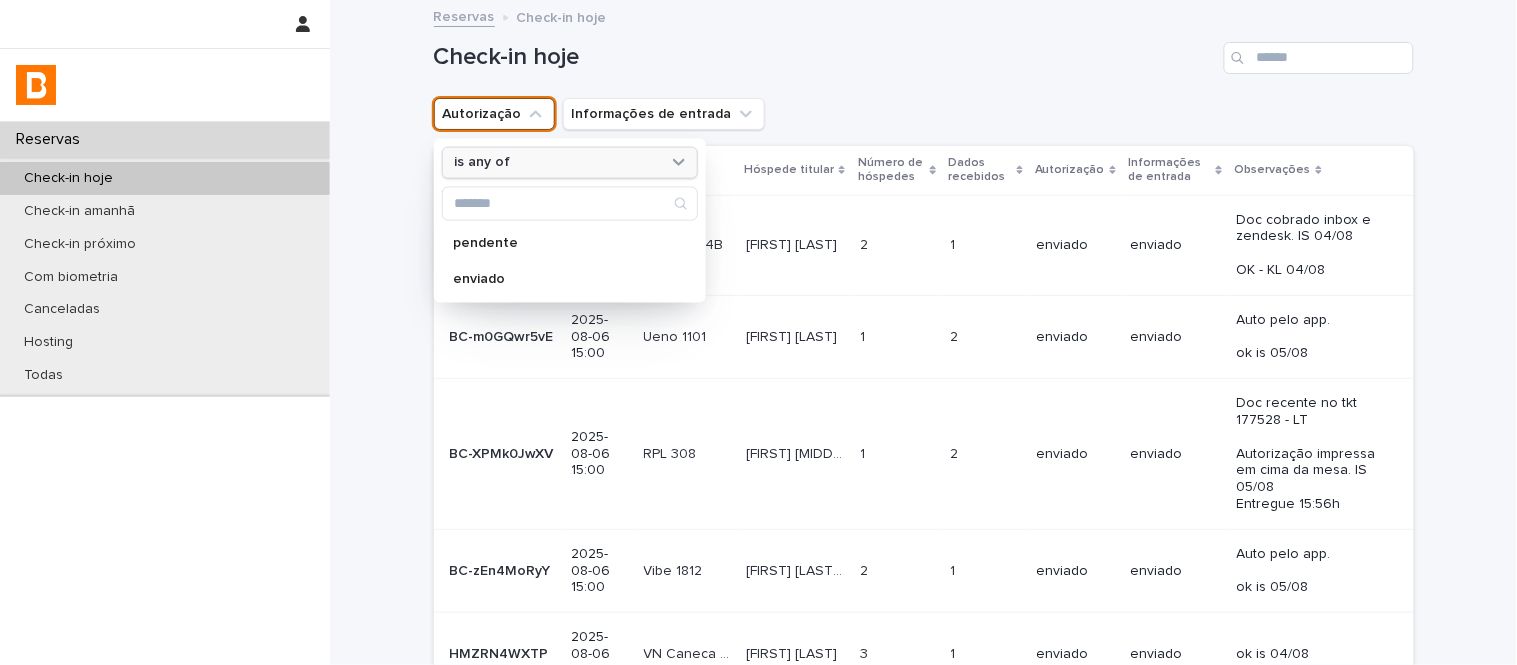 click on "is any of" at bounding box center [557, 162] 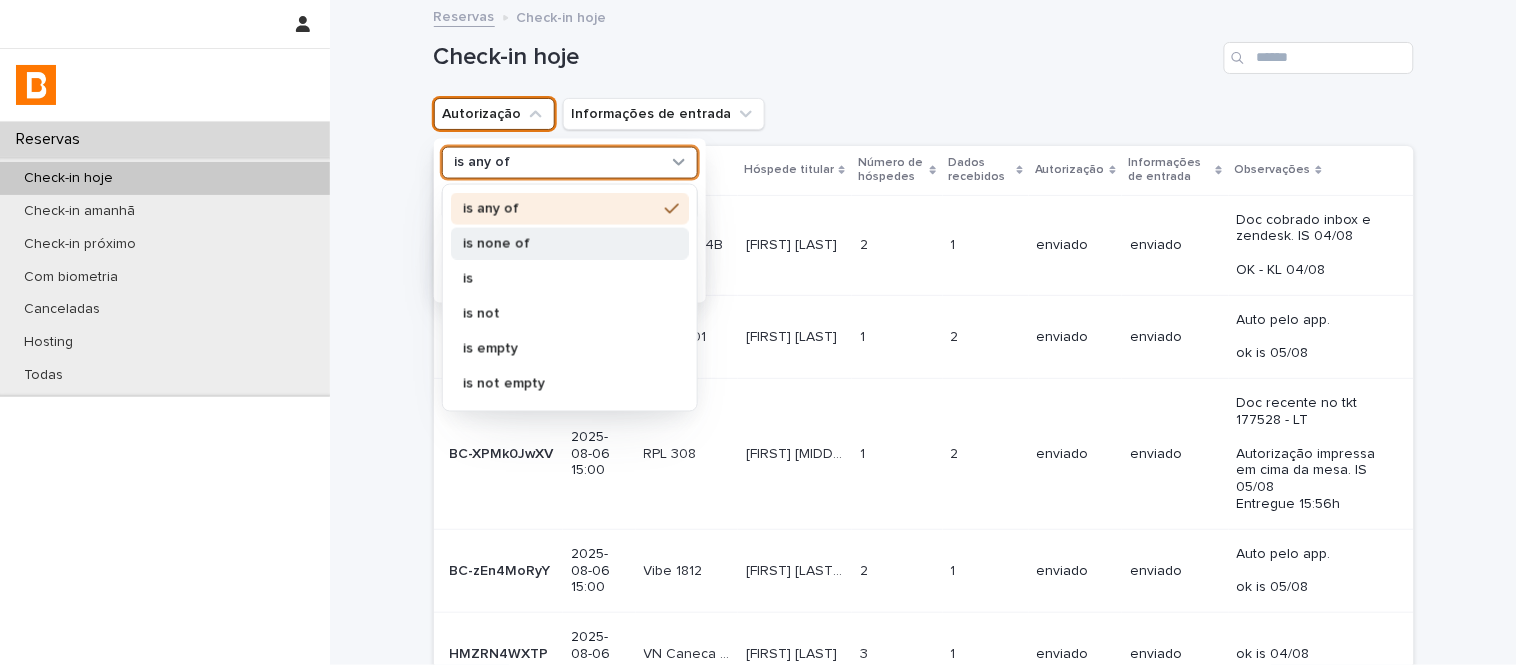 click on "is none of" at bounding box center (560, 243) 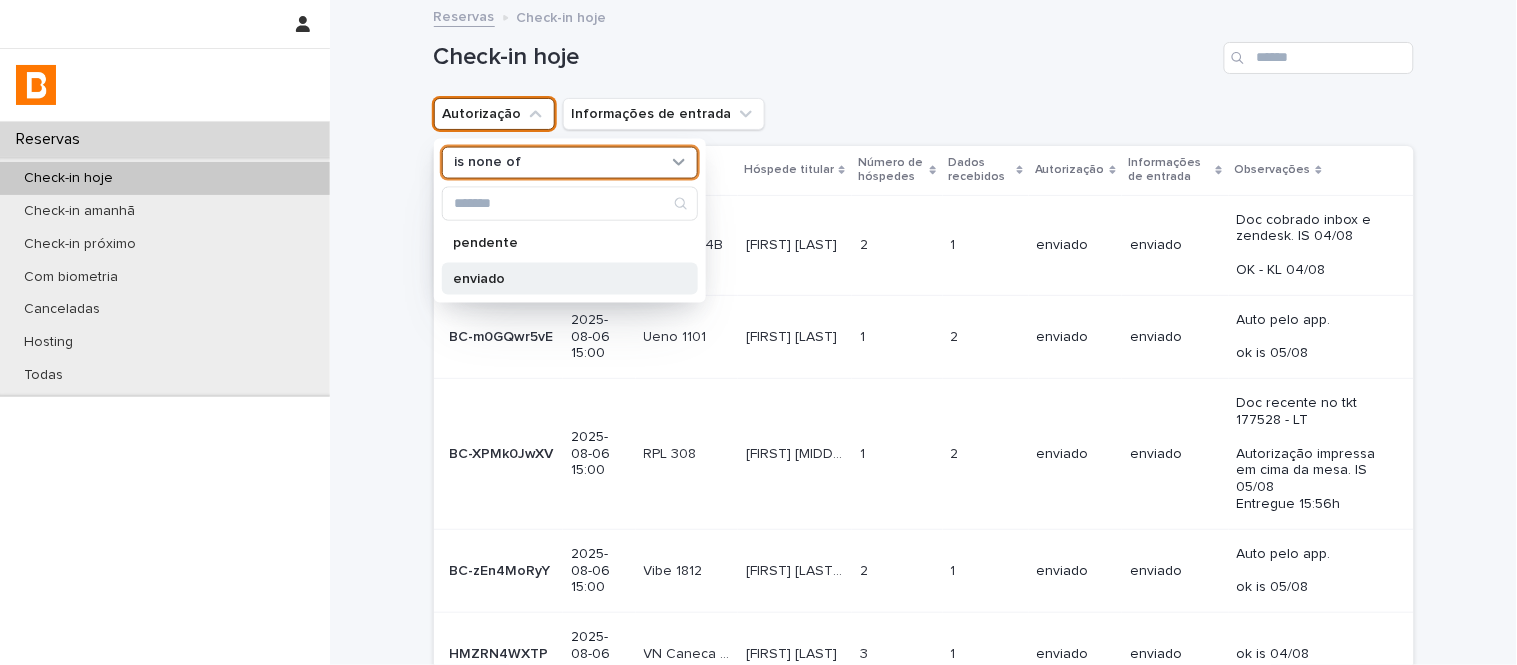 click on "enviado" at bounding box center [570, 278] 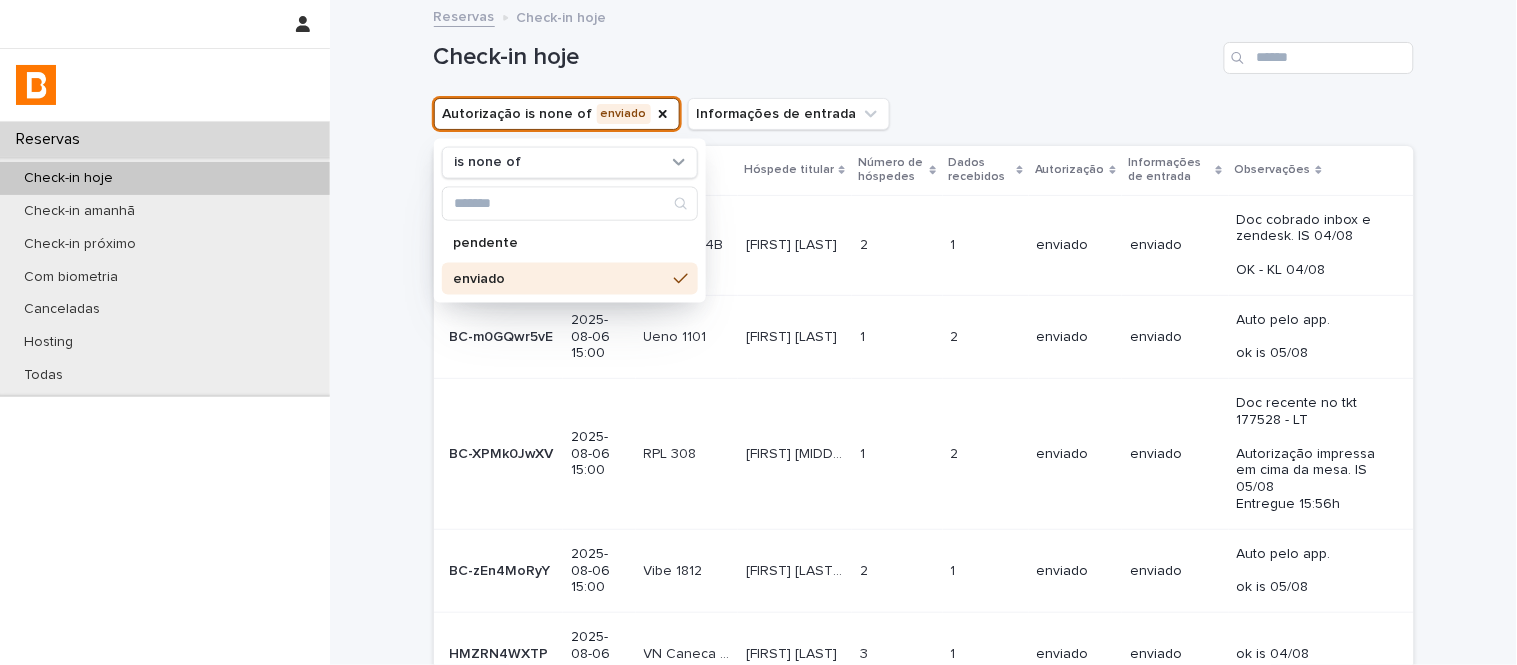 click on "Check-in hoje" at bounding box center [924, 50] 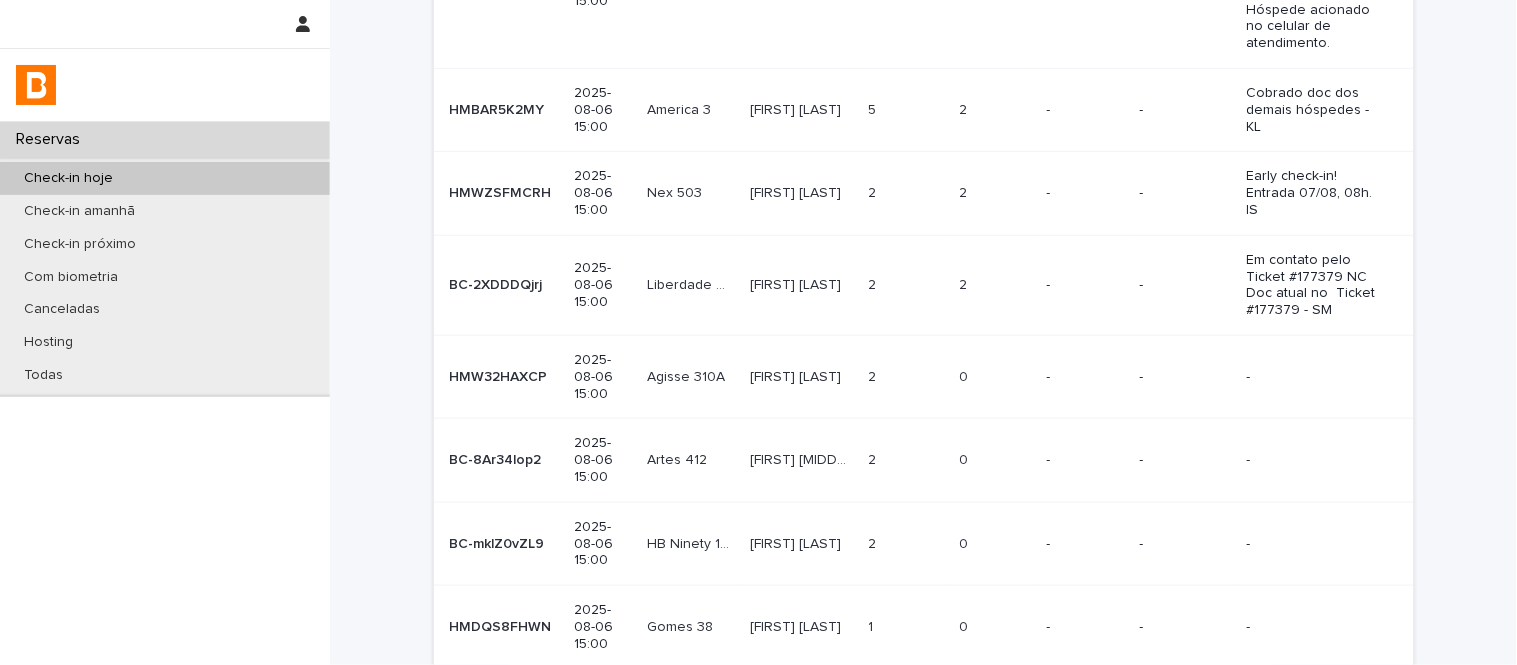 scroll, scrollTop: 197, scrollLeft: 0, axis: vertical 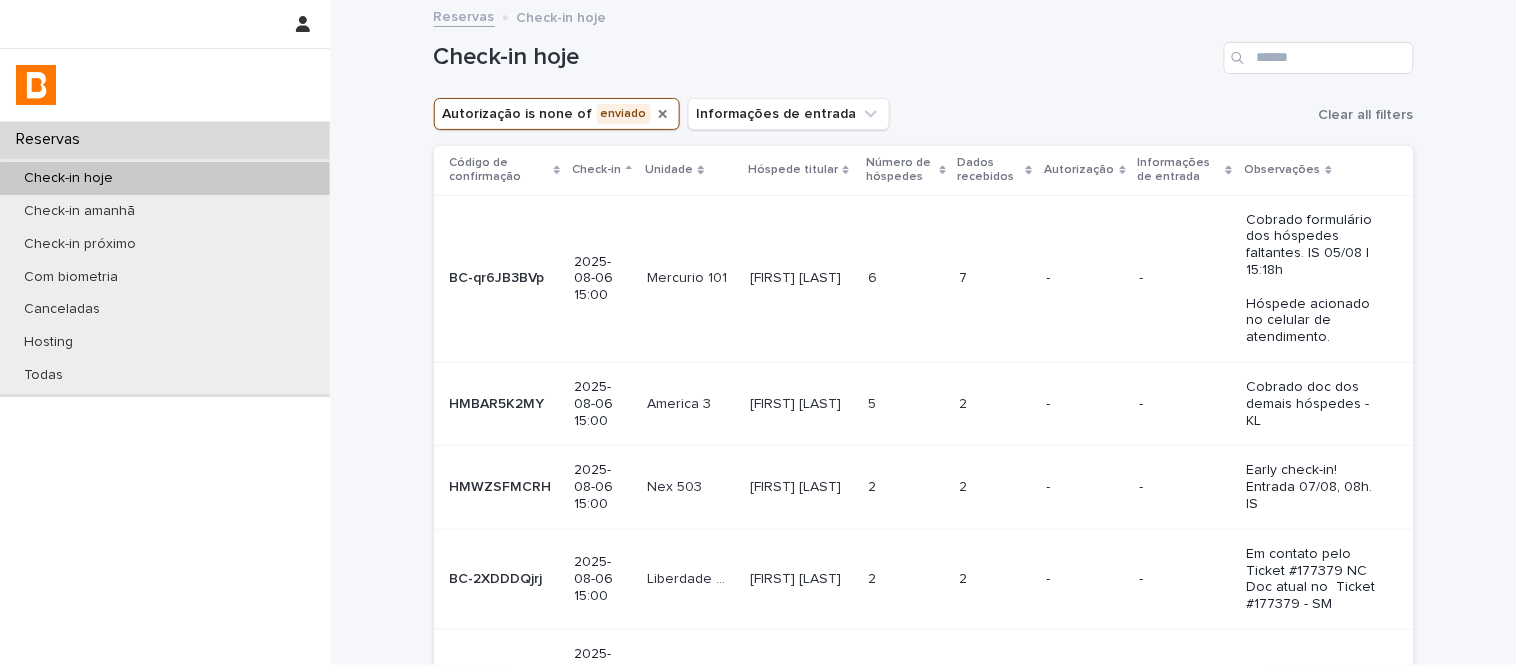 click 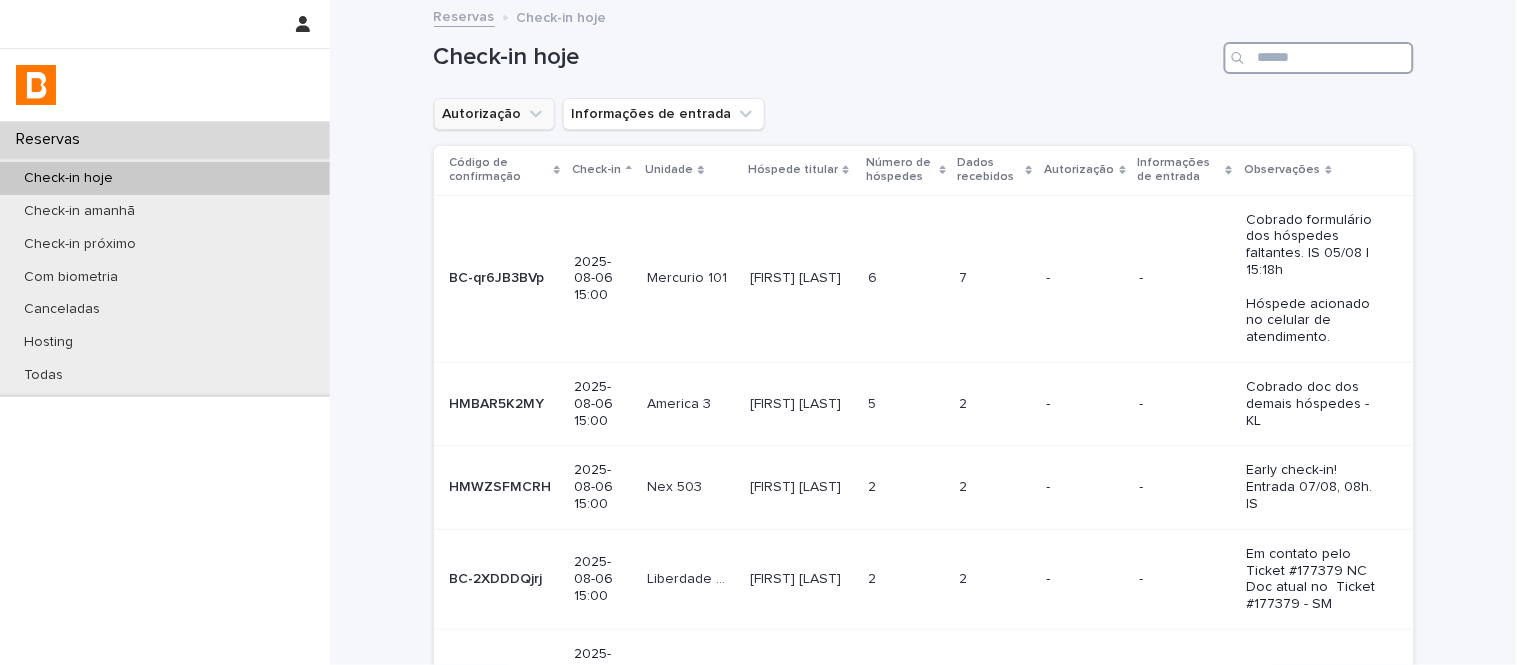 click at bounding box center [1319, 58] 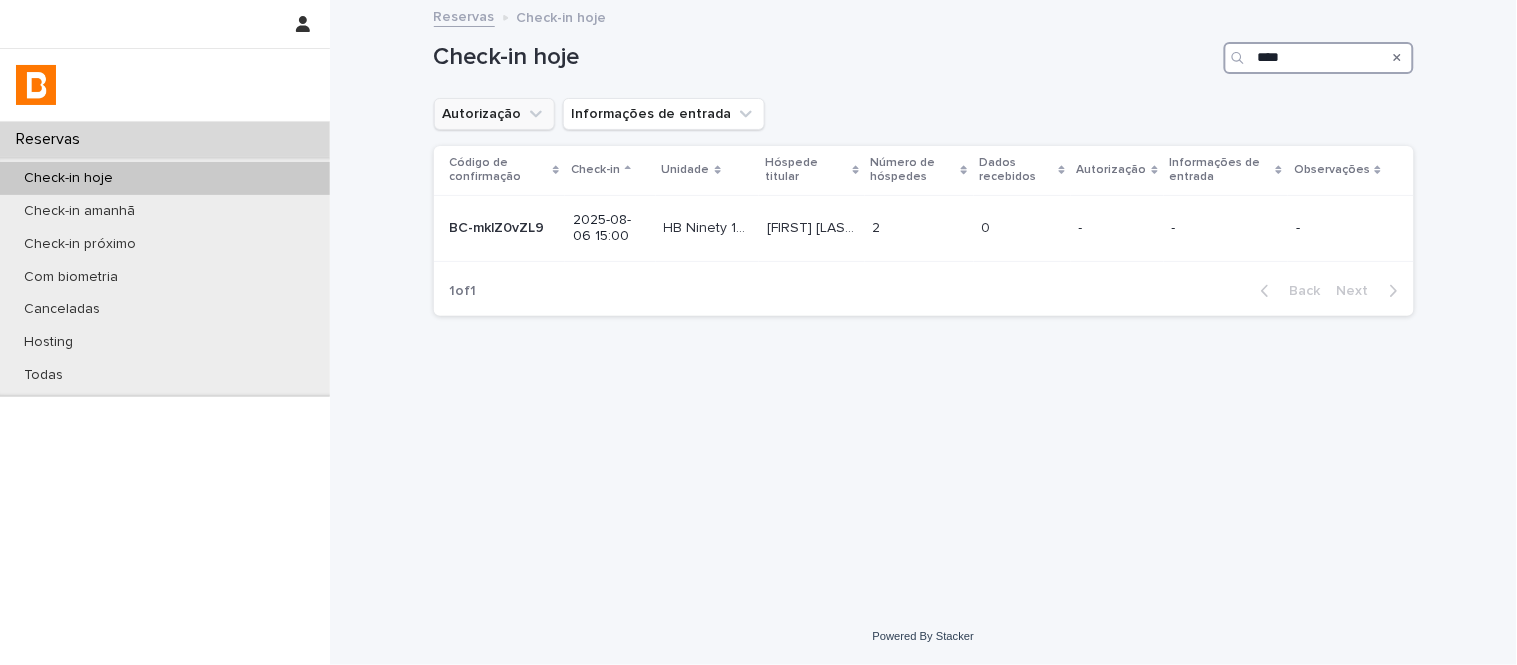 drag, startPoint x: 1290, startPoint y: 54, endPoint x: 1196, endPoint y: 50, distance: 94.08507 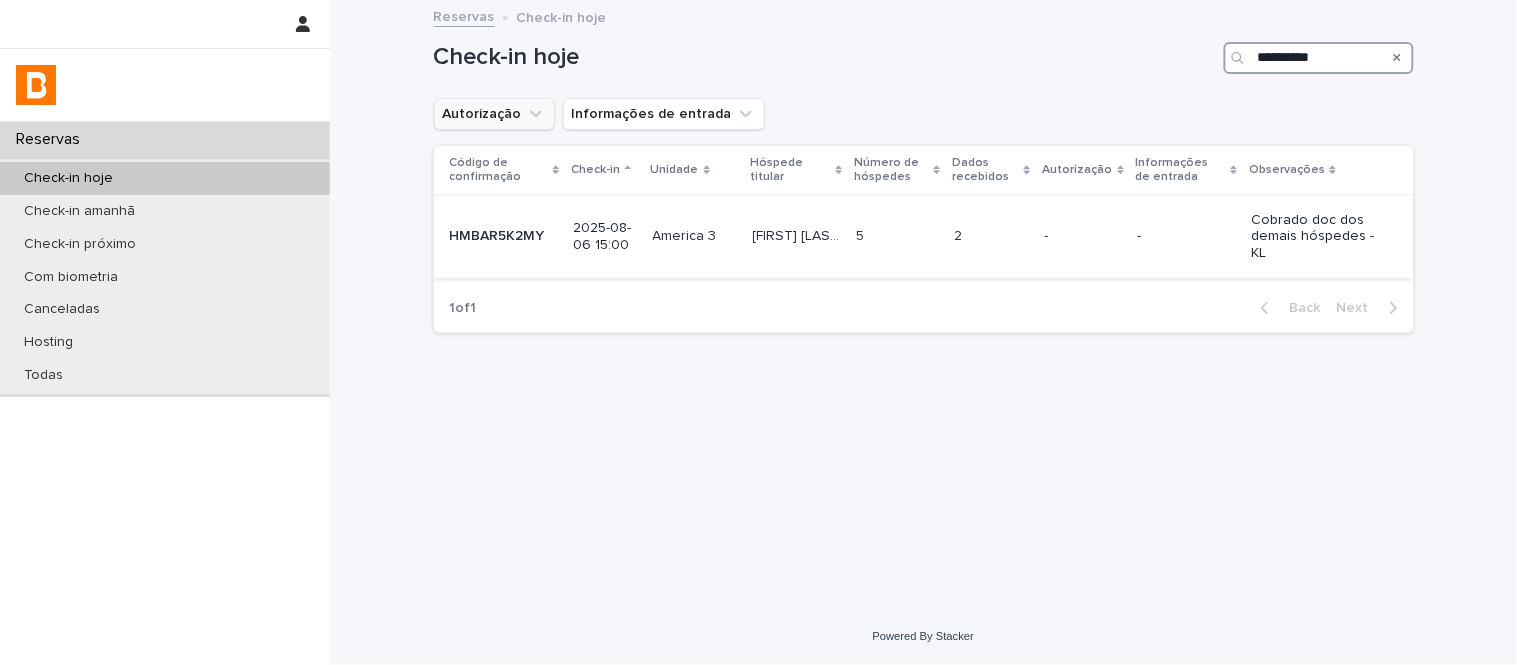 type on "**********" 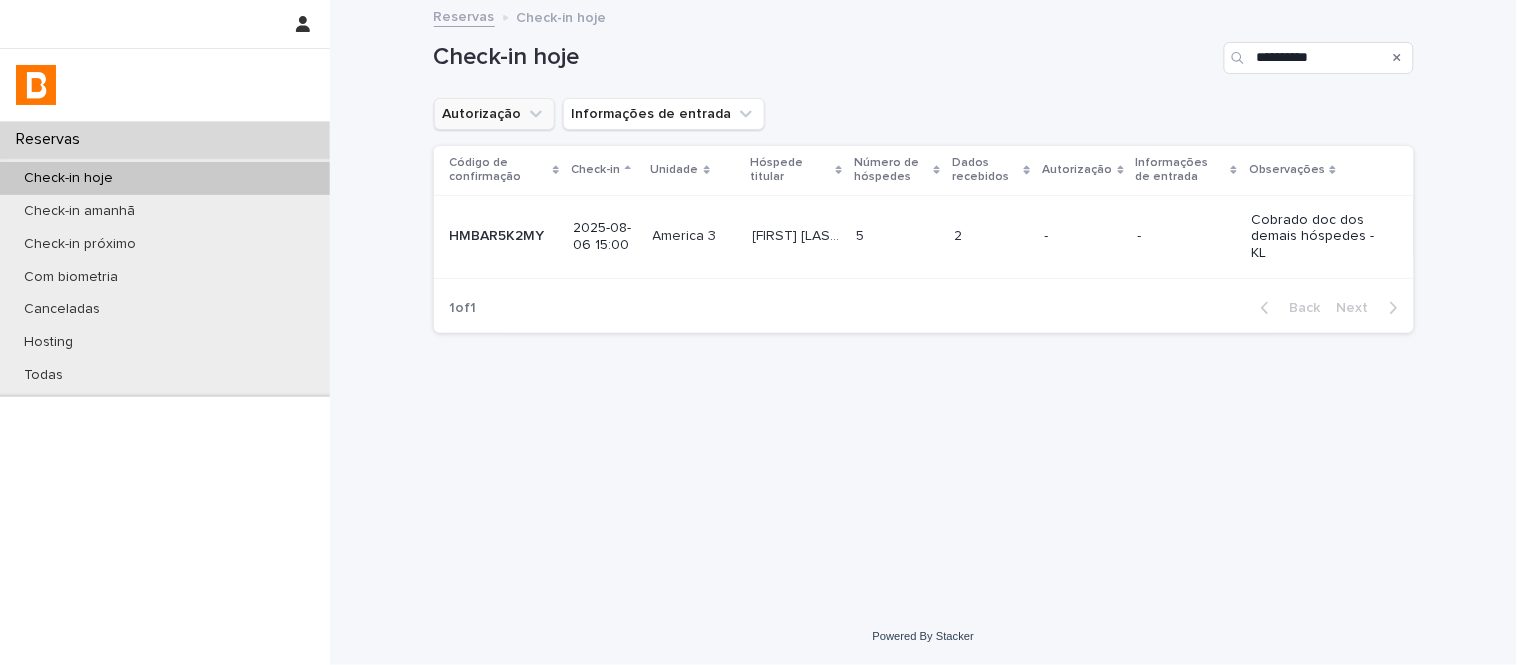 click on "5 5" at bounding box center (897, 236) 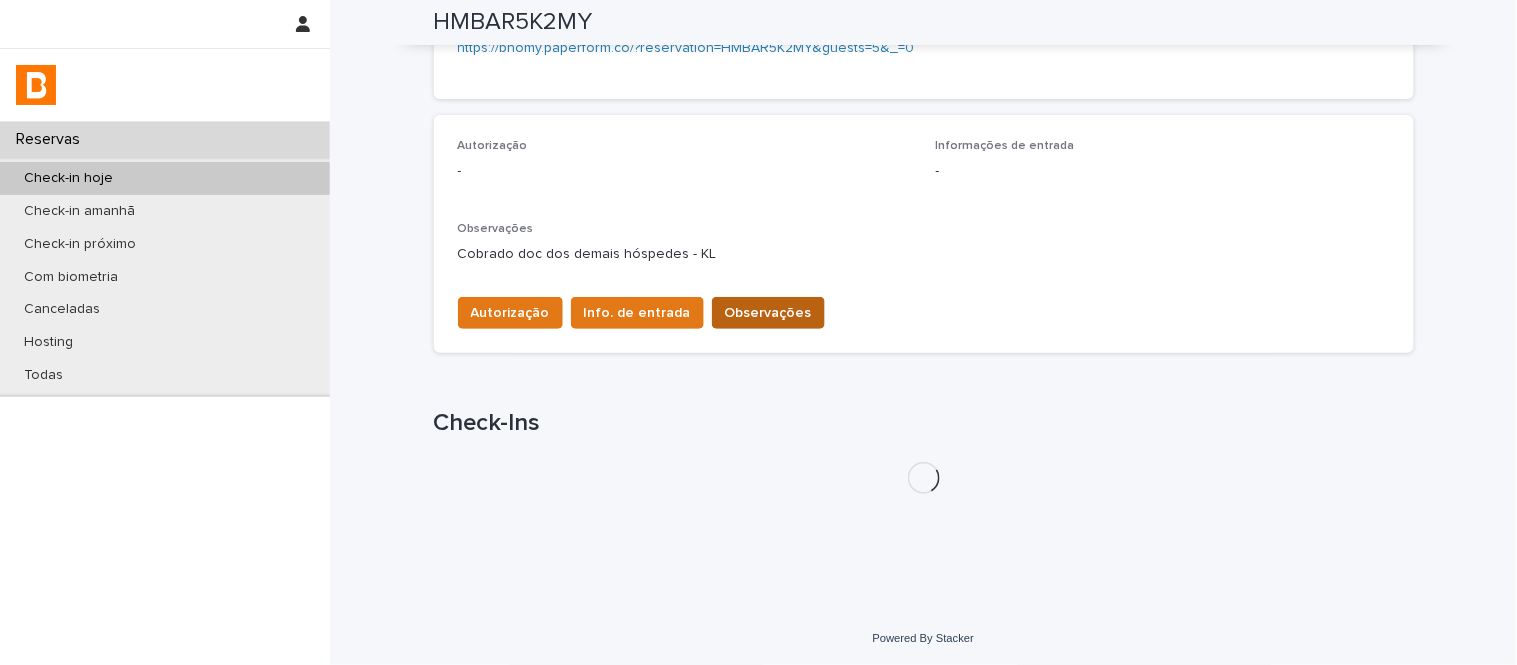 scroll, scrollTop: 567, scrollLeft: 0, axis: vertical 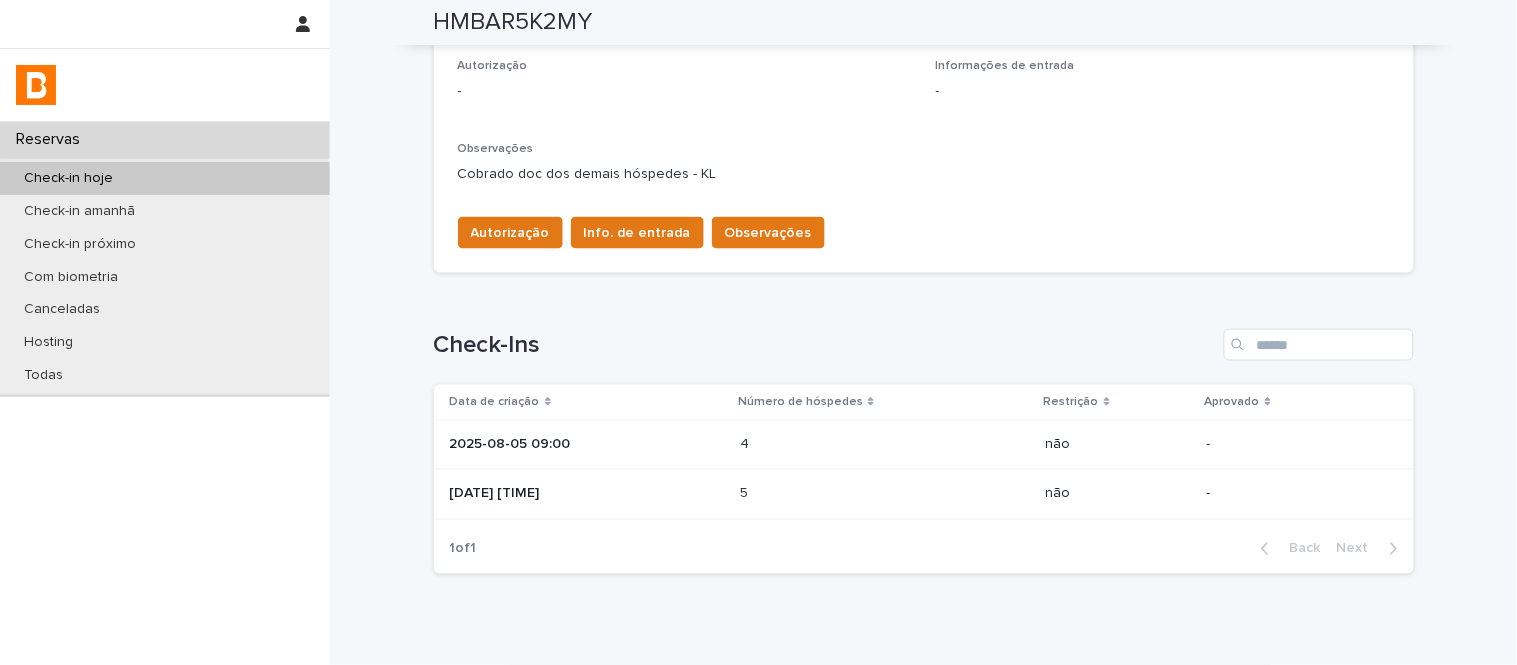 click on "4 4" at bounding box center [884, 445] 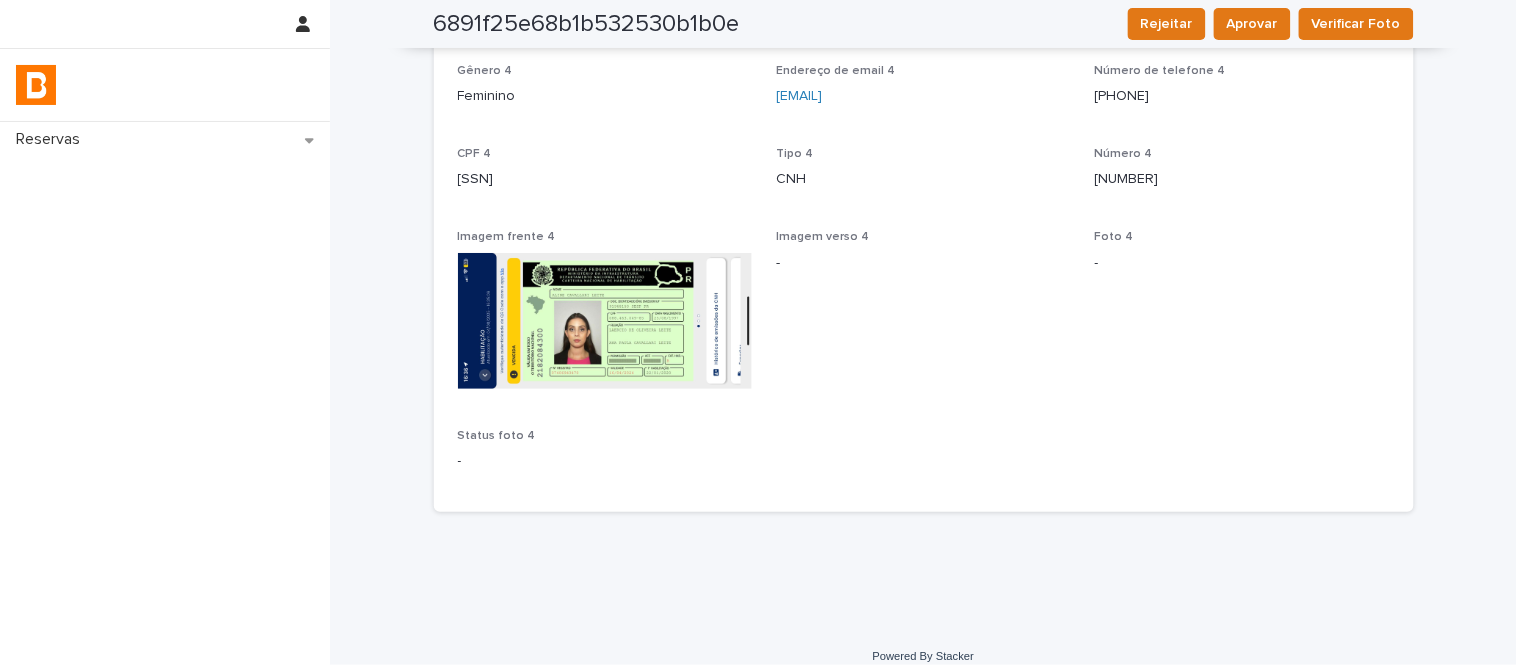 scroll, scrollTop: 2461, scrollLeft: 0, axis: vertical 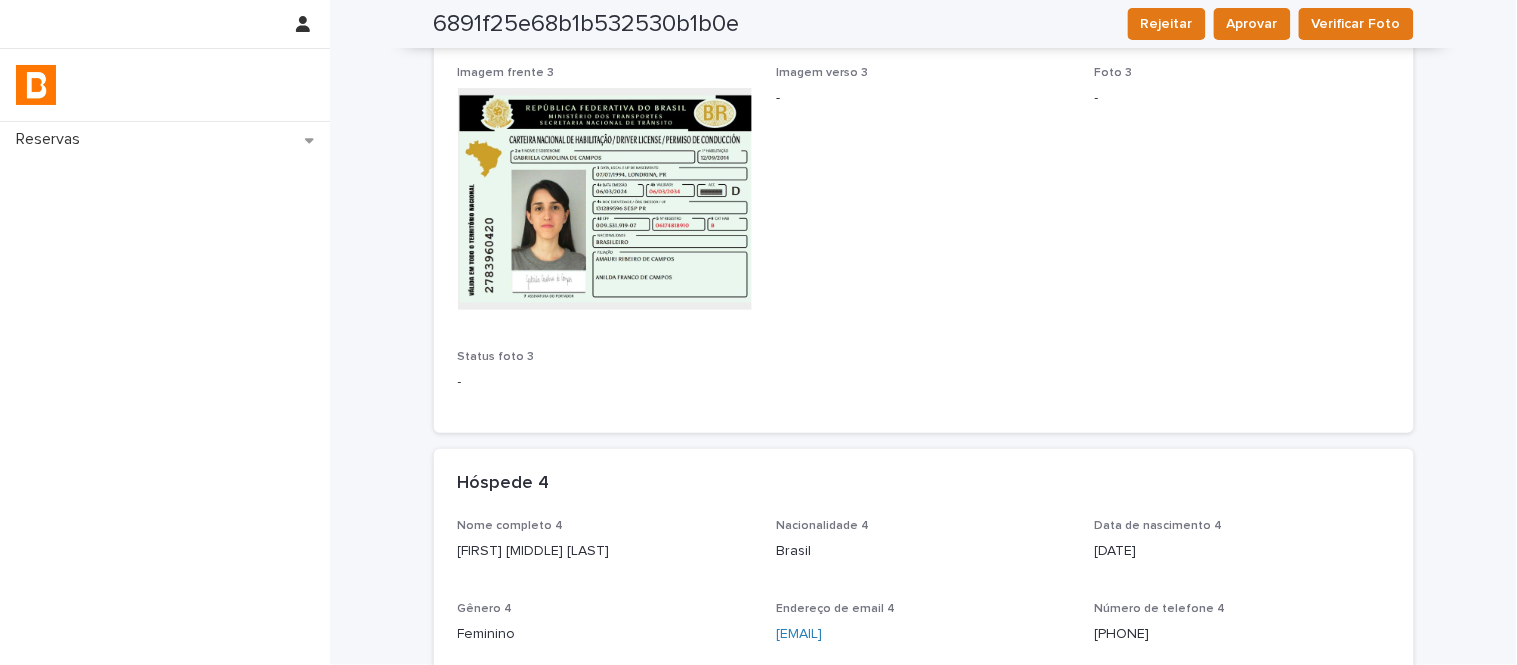 click at bounding box center (605, 199) 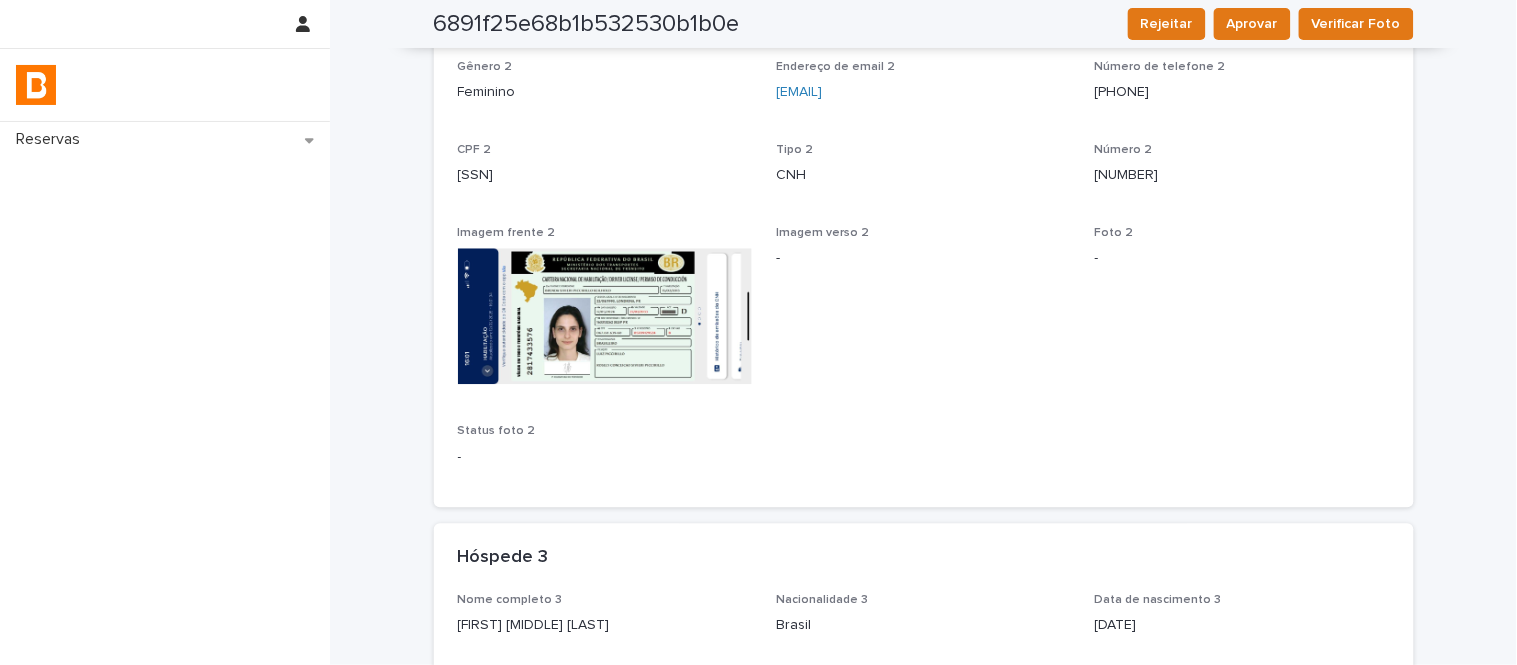 scroll, scrollTop: 1127, scrollLeft: 0, axis: vertical 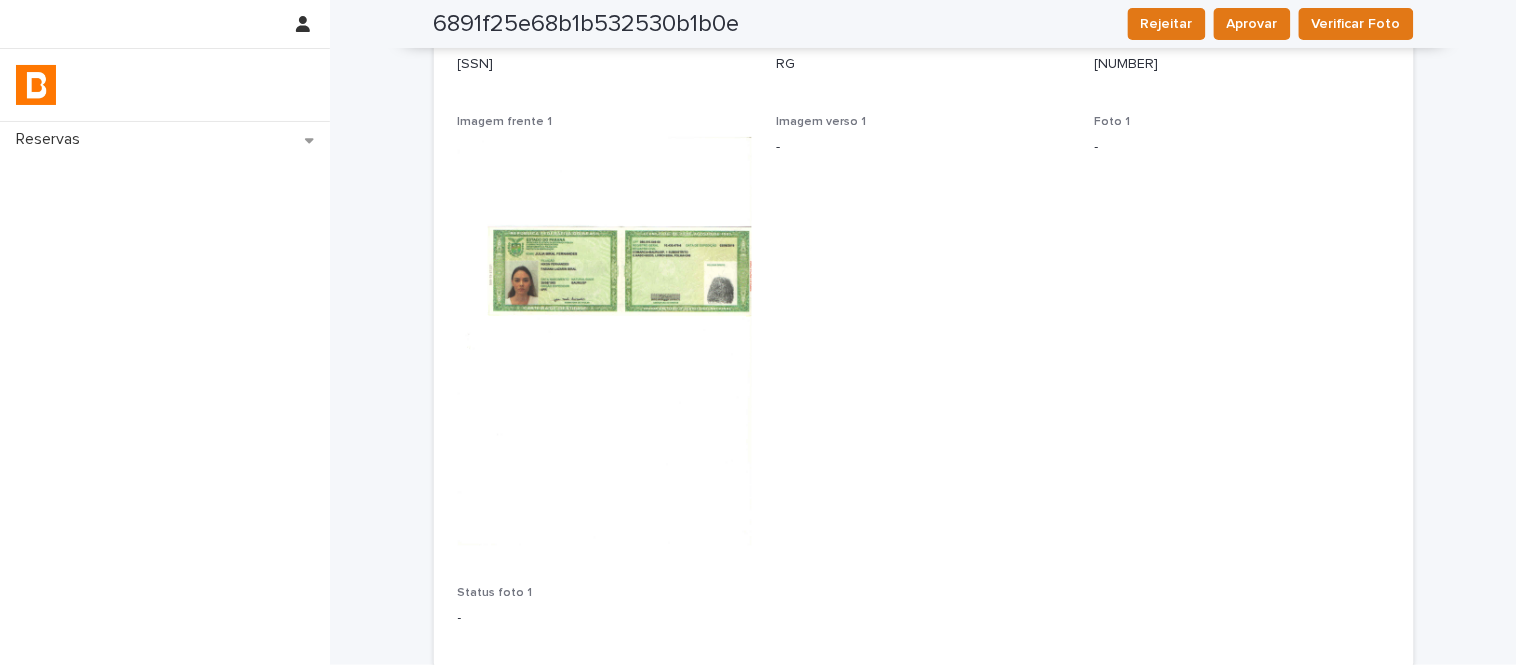 drag, startPoint x: 653, startPoint y: 193, endPoint x: 617, endPoint y: 268, distance: 83.19255 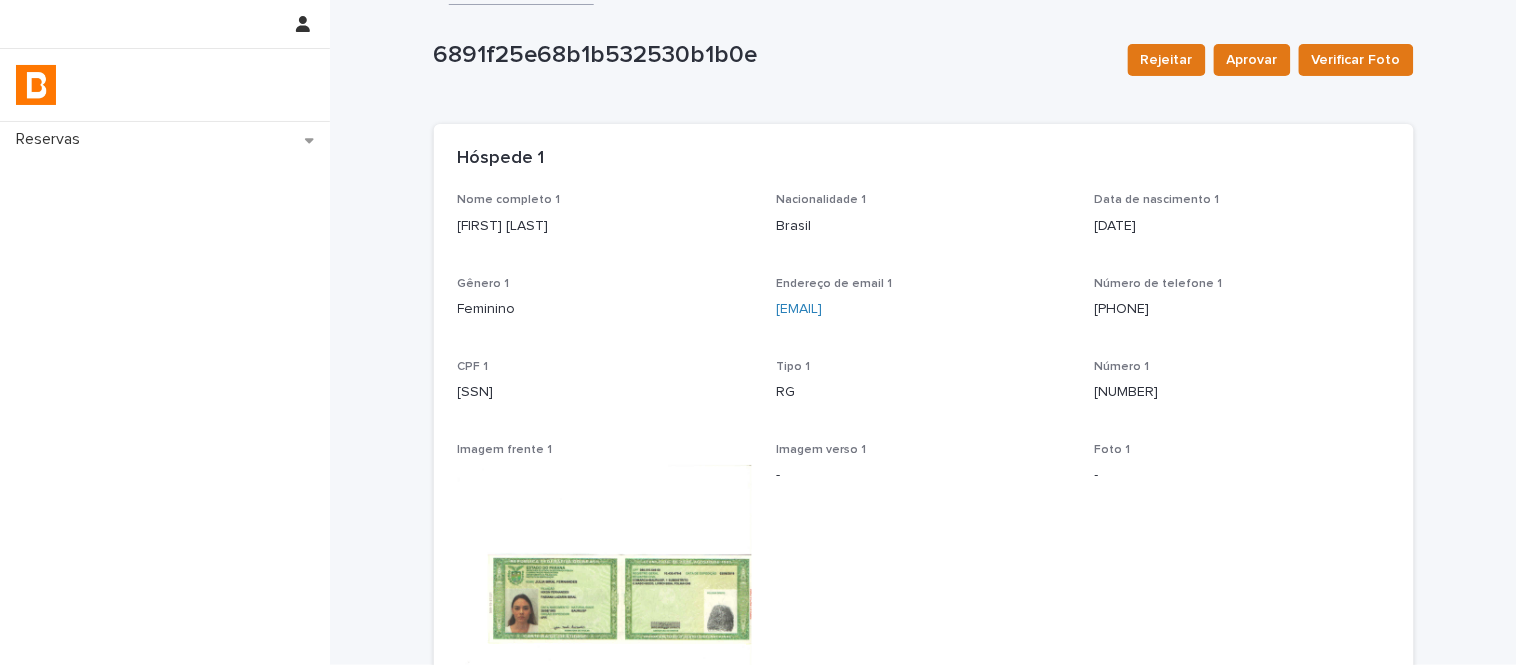 scroll, scrollTop: 0, scrollLeft: 0, axis: both 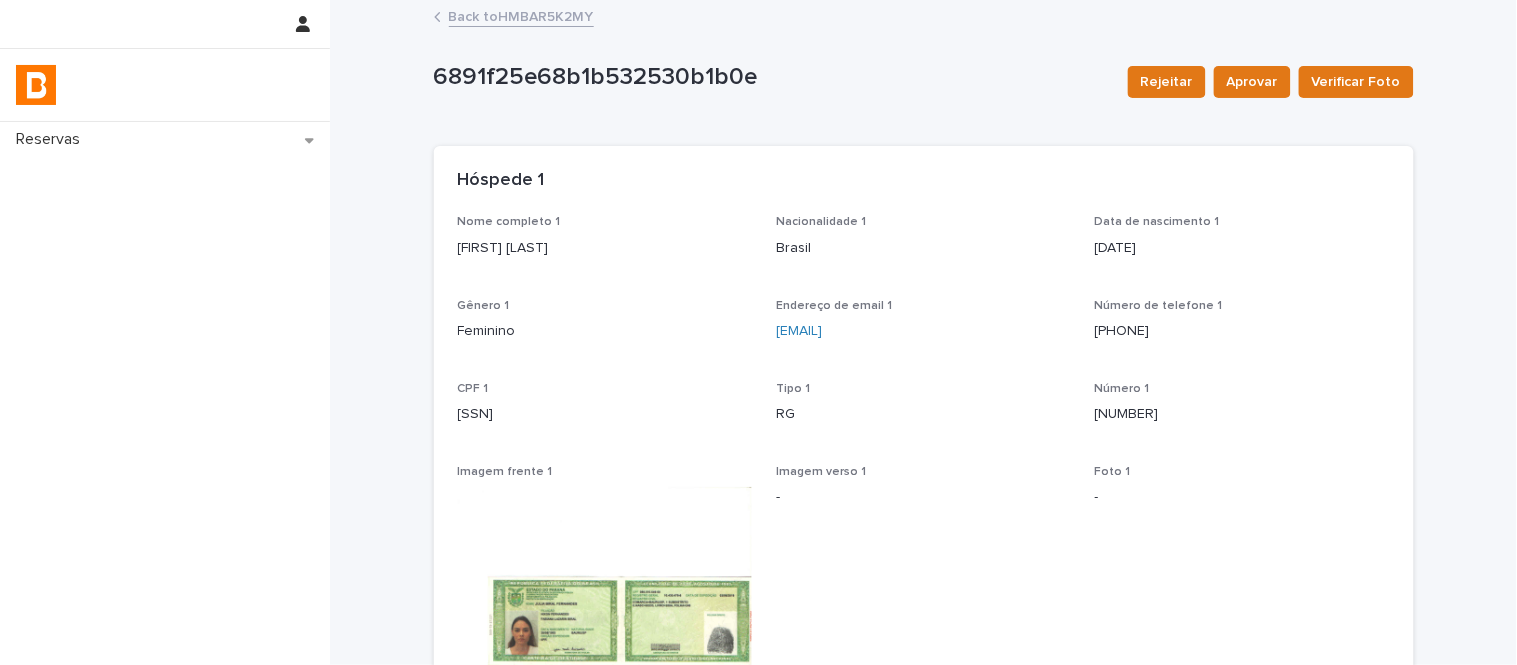 click on "Back to  HMBAR5K2MY" at bounding box center [521, 15] 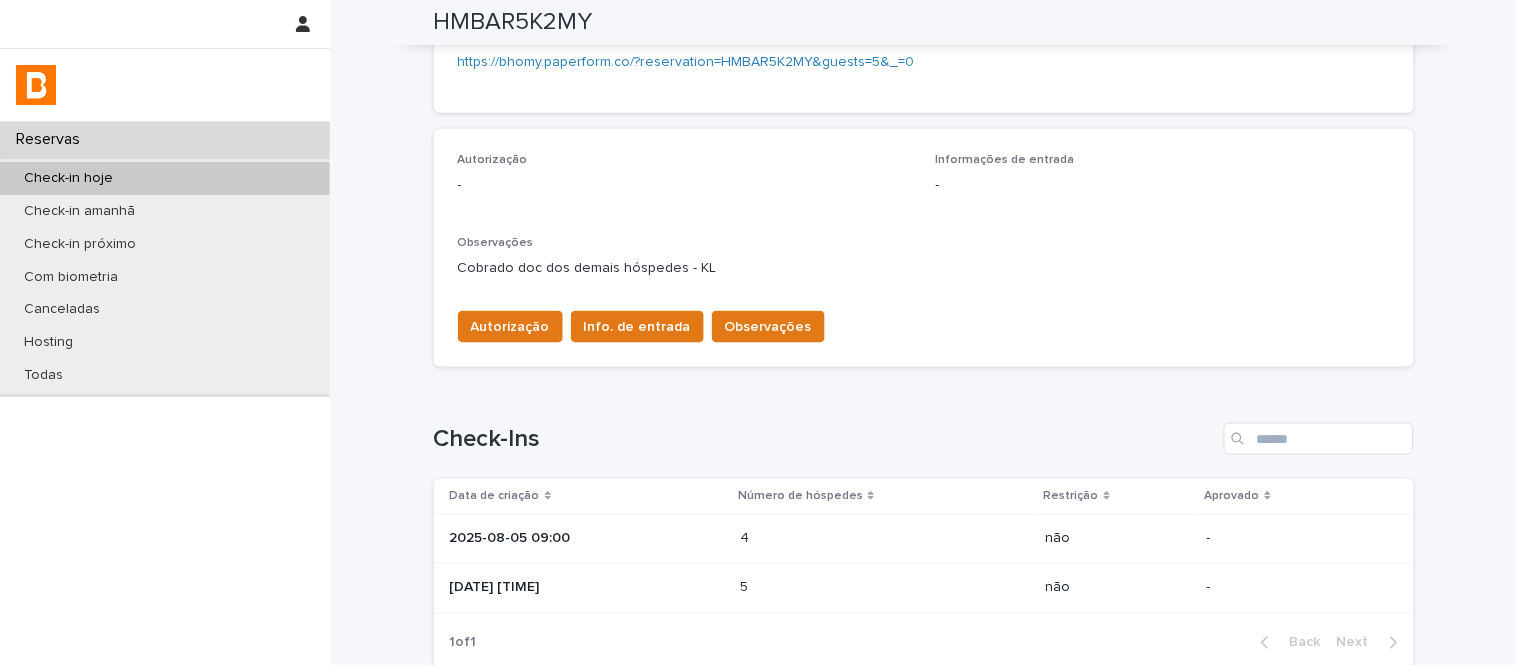 scroll, scrollTop: 536, scrollLeft: 0, axis: vertical 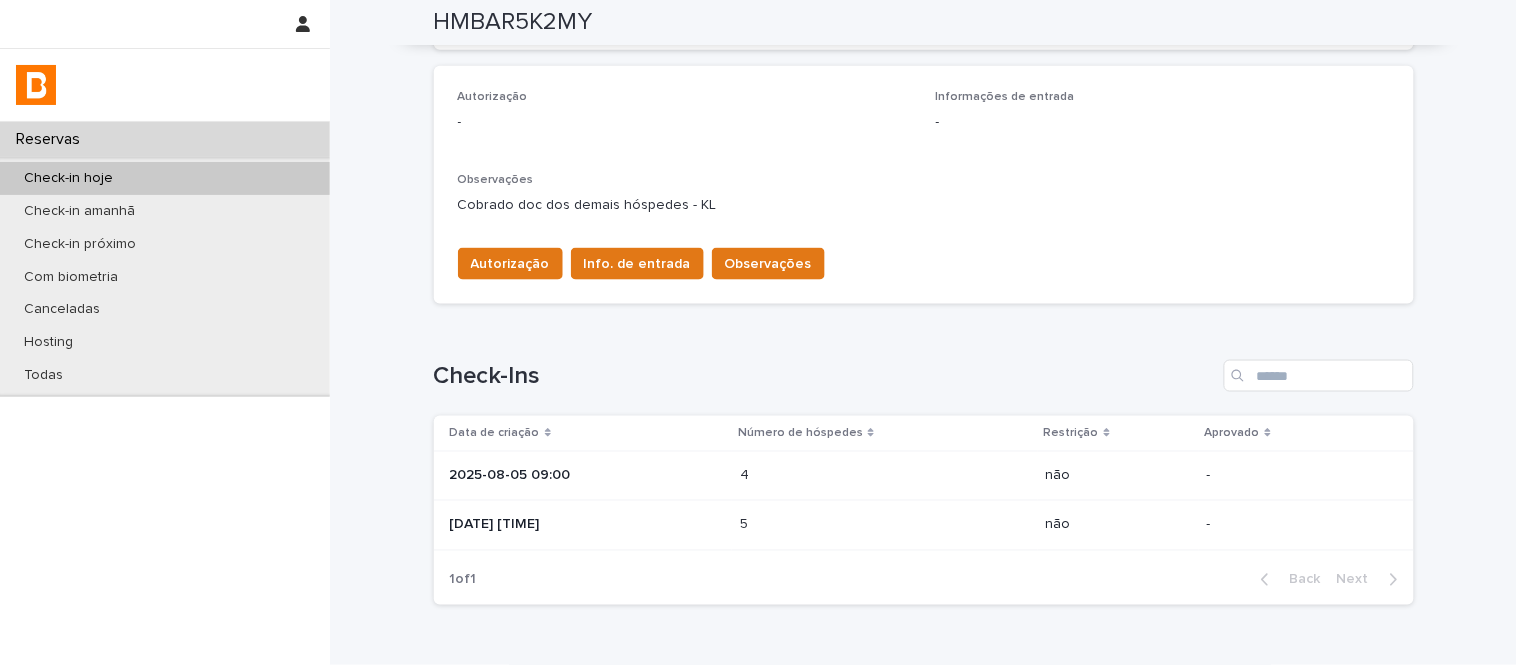 click on "5 5" at bounding box center [884, 525] 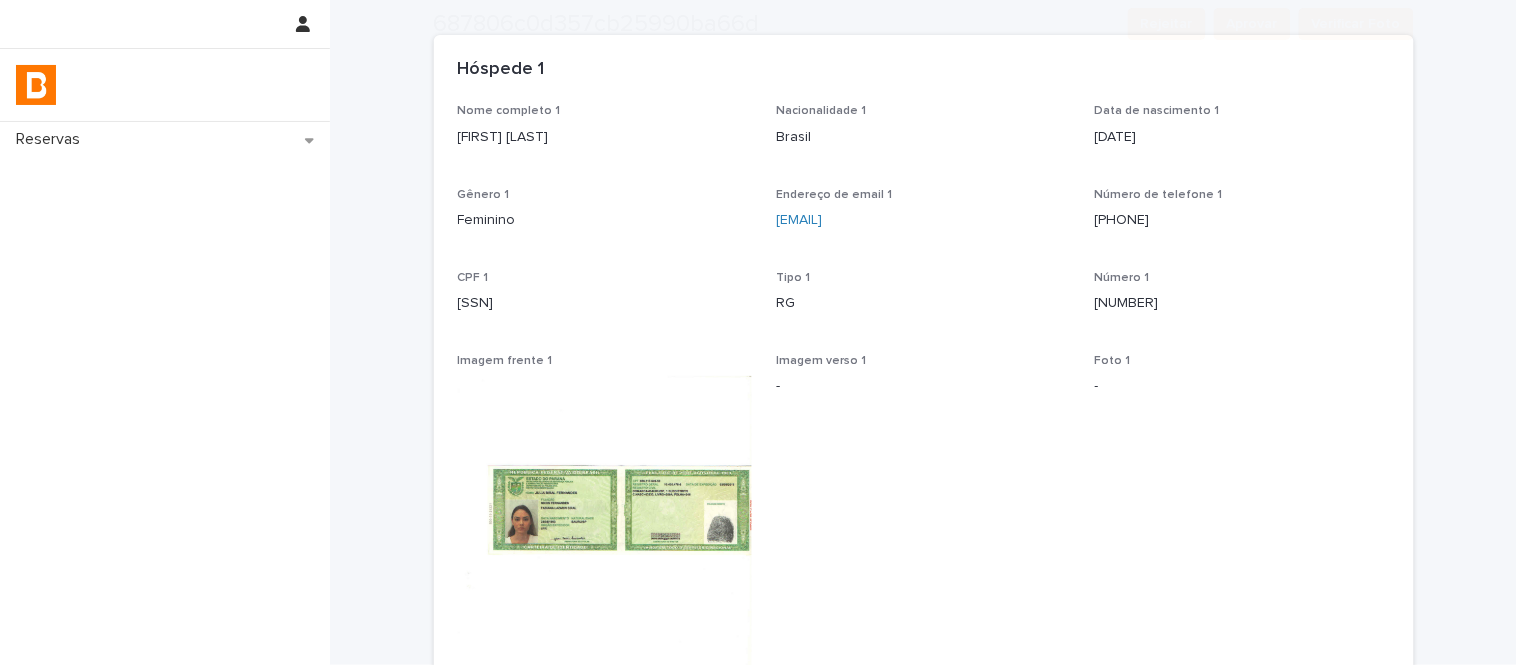 scroll, scrollTop: 305, scrollLeft: 0, axis: vertical 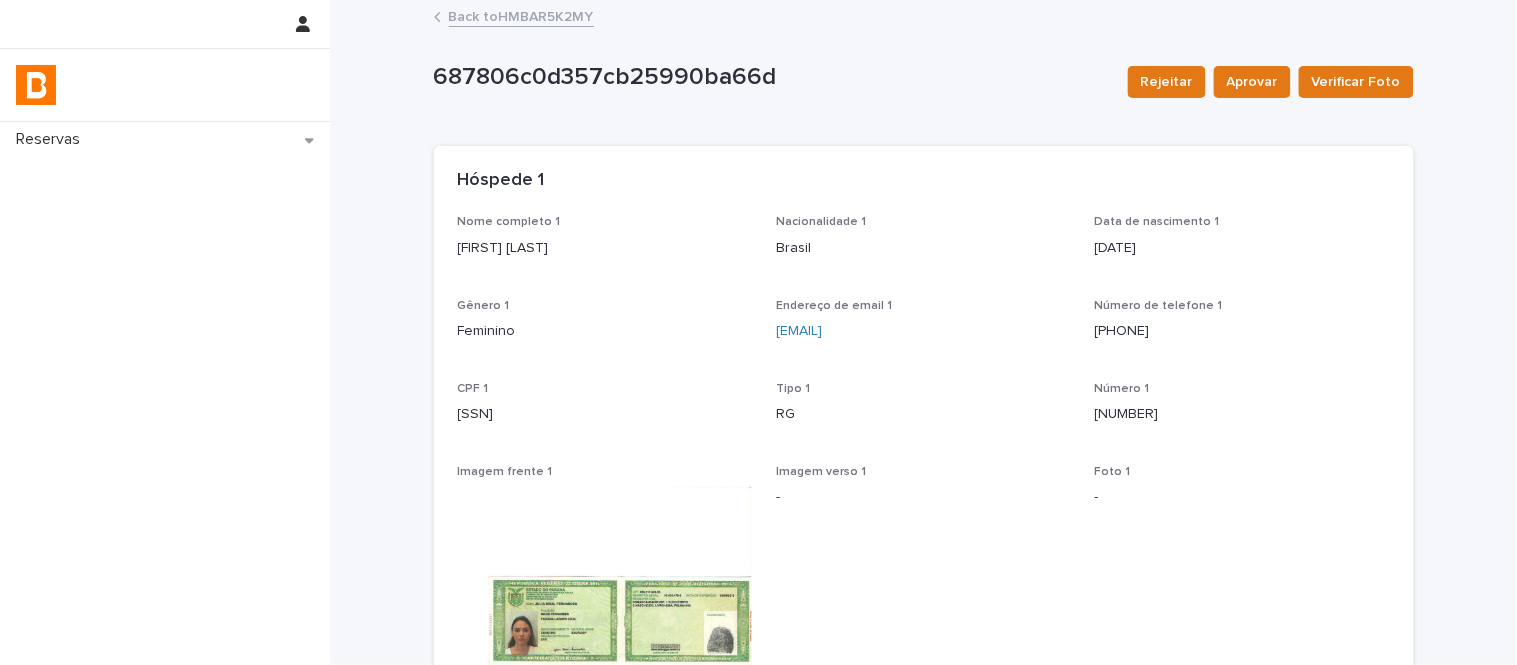 click on "Back to  HMBAR5K2MY" at bounding box center (521, 15) 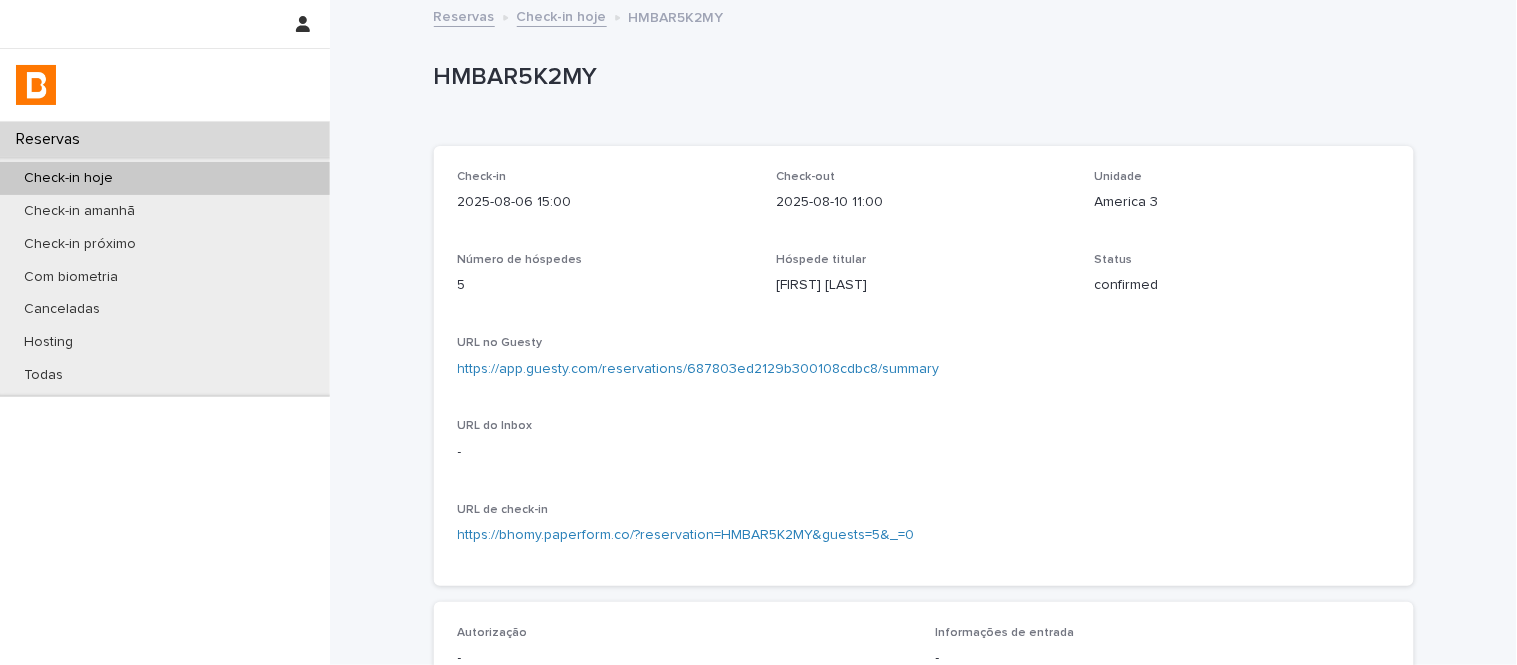 click on "Check-in hoje ****" at bounding box center [924, 18] 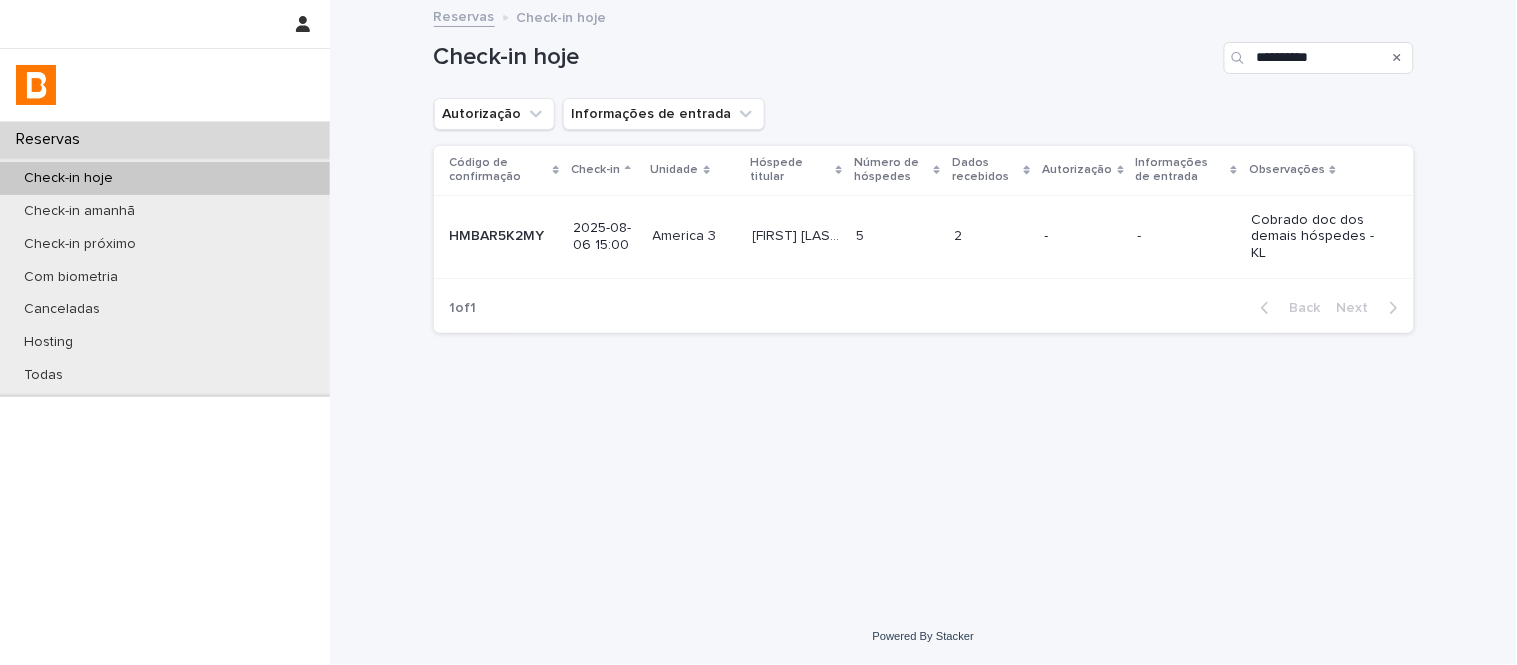 click 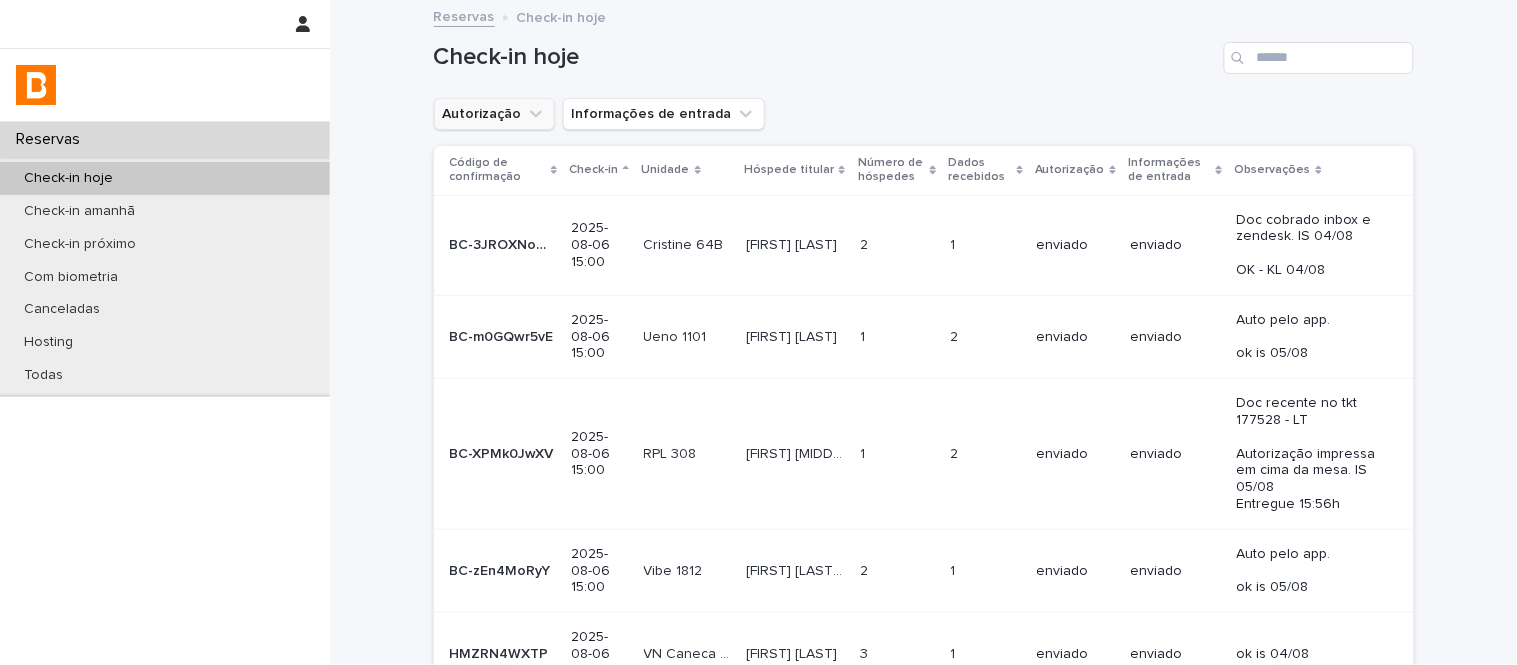 click on "Autorização" at bounding box center [494, 114] 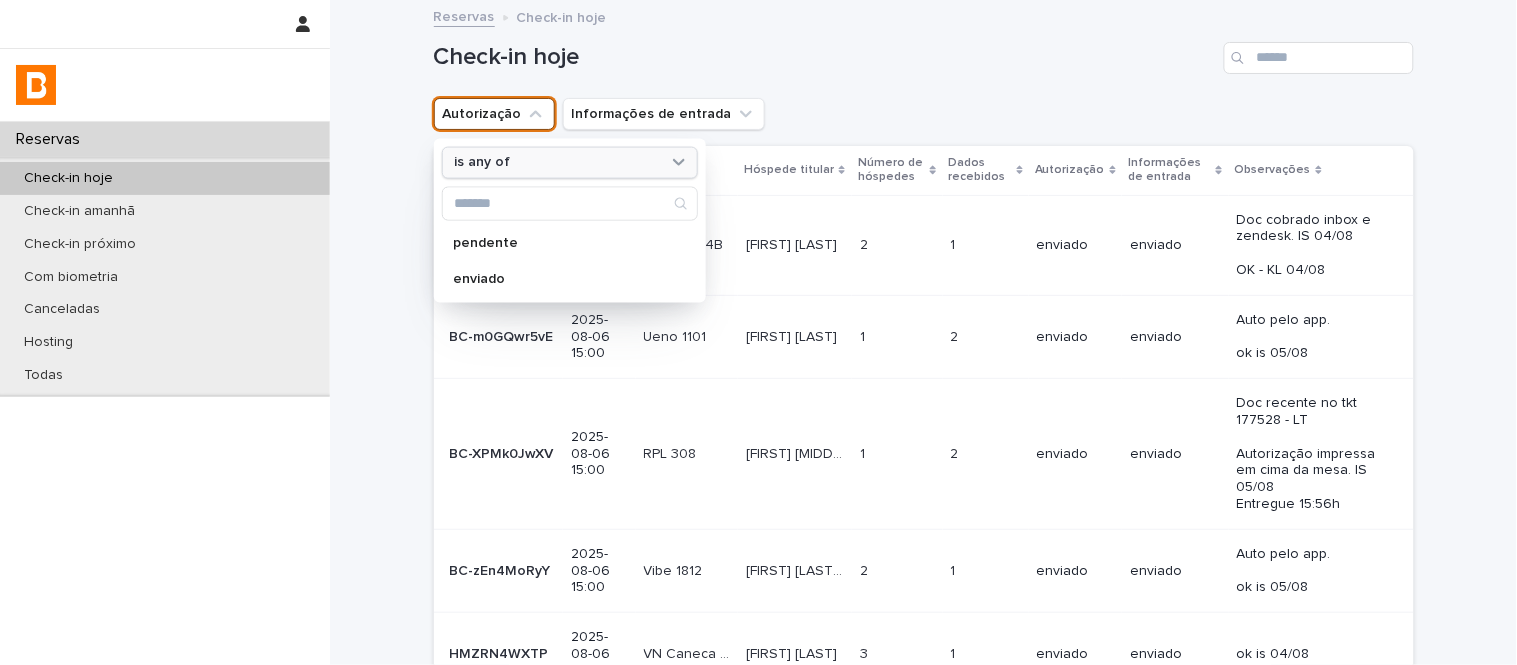 click on "is any of" at bounding box center (557, 162) 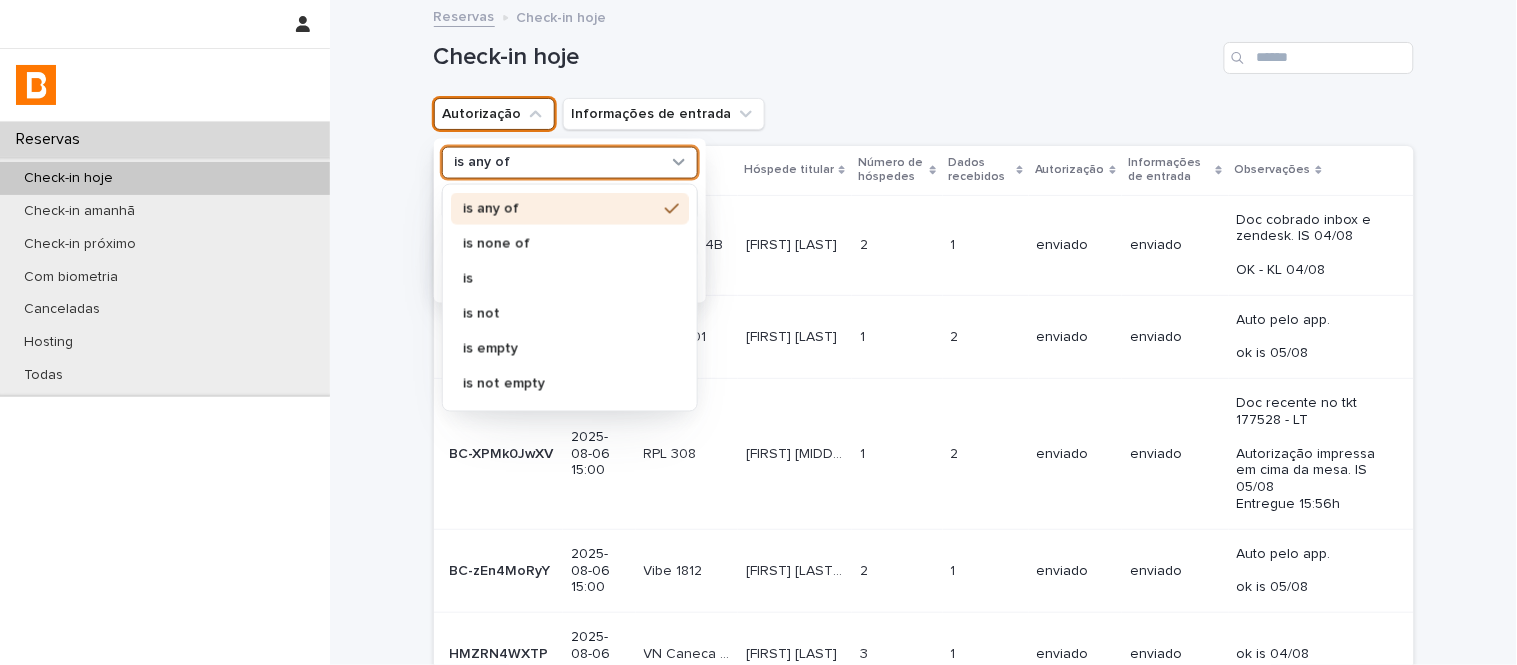click on "is none of" at bounding box center (560, 243) 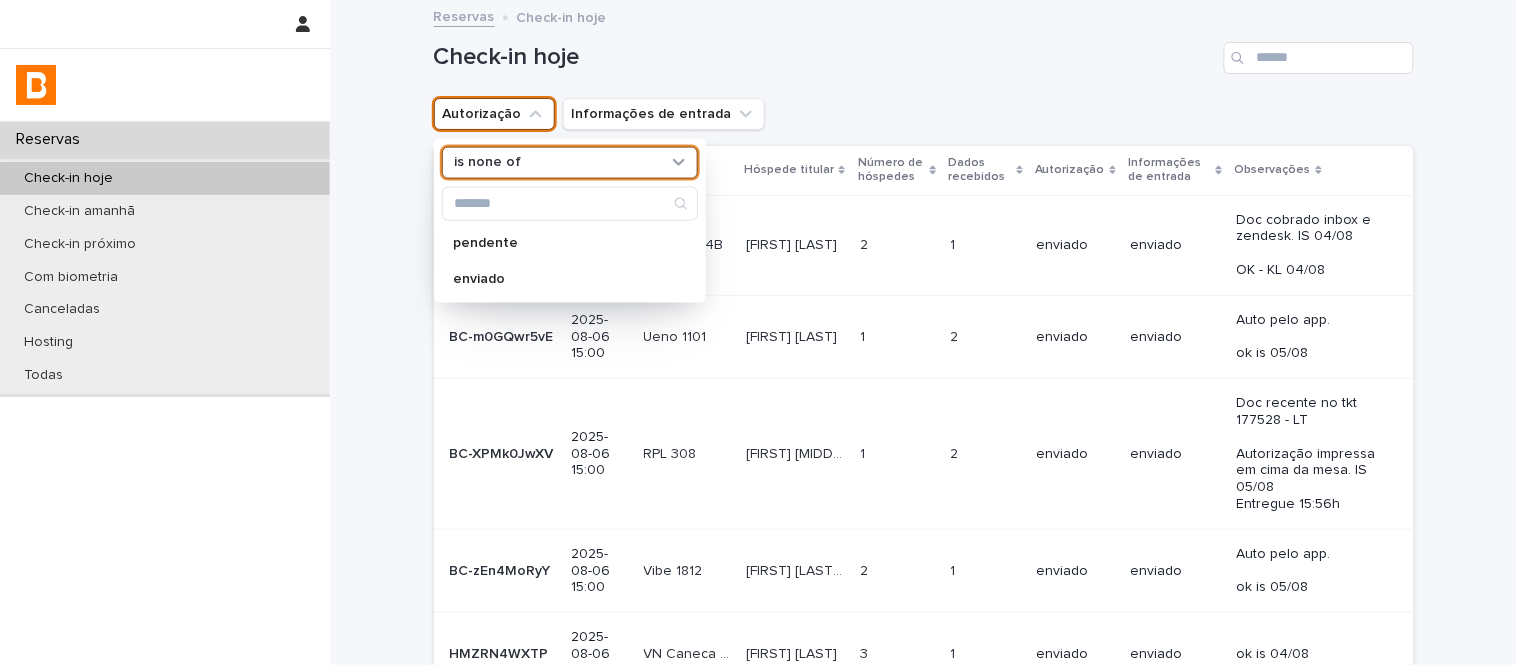 click on "option is none of, selected.     0 results available. Select is focused , press Down to open the menu,  is none of pendente enviado" at bounding box center [570, 220] 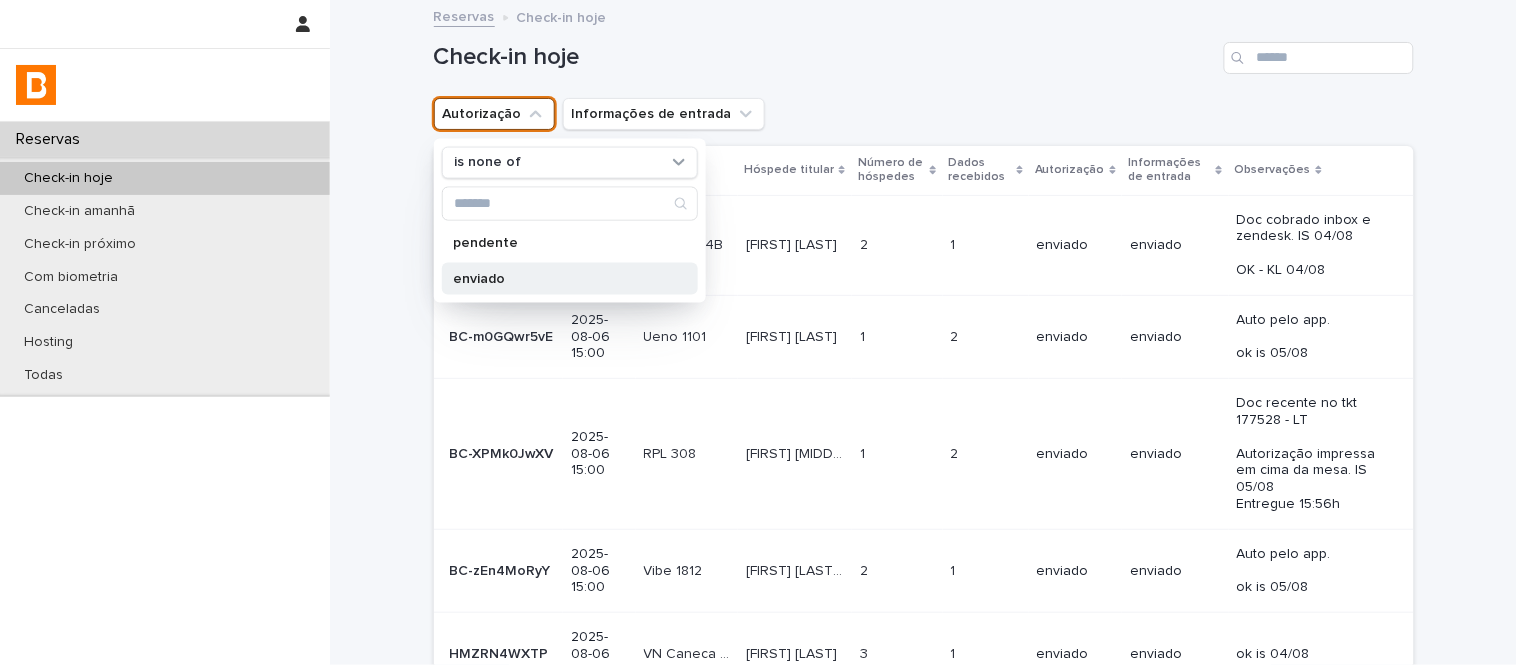 click on "enviado" at bounding box center (560, 278) 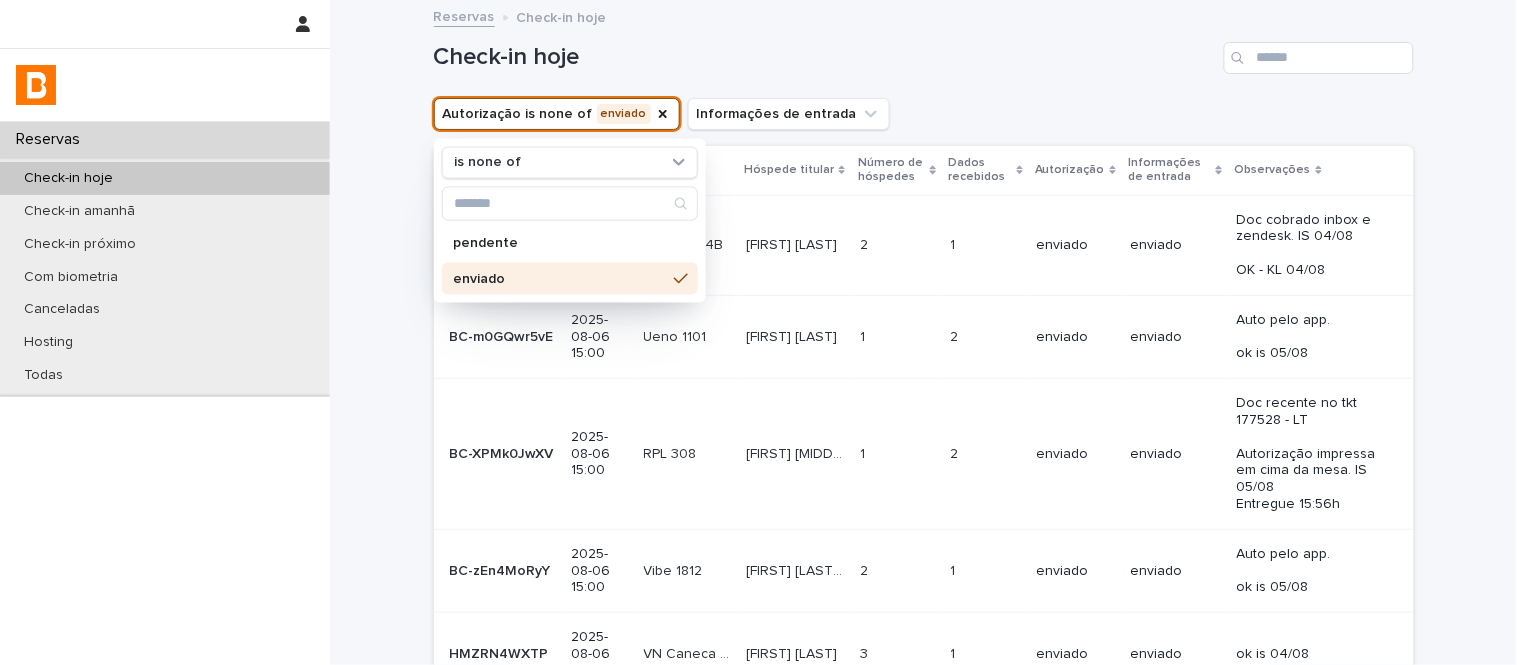 click on "Autorização is none of enviado is none of pendente enviado Informações de entrada" at bounding box center [924, 114] 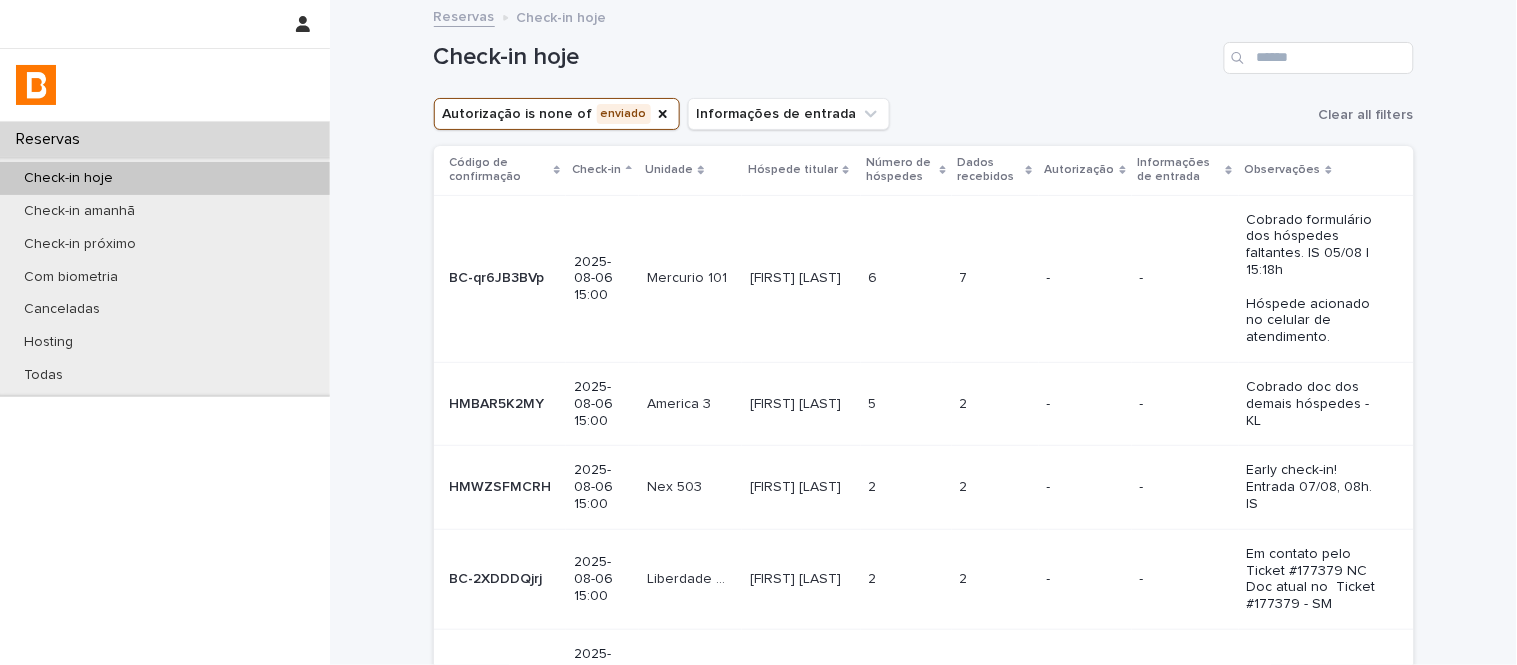 scroll, scrollTop: 61, scrollLeft: 0, axis: vertical 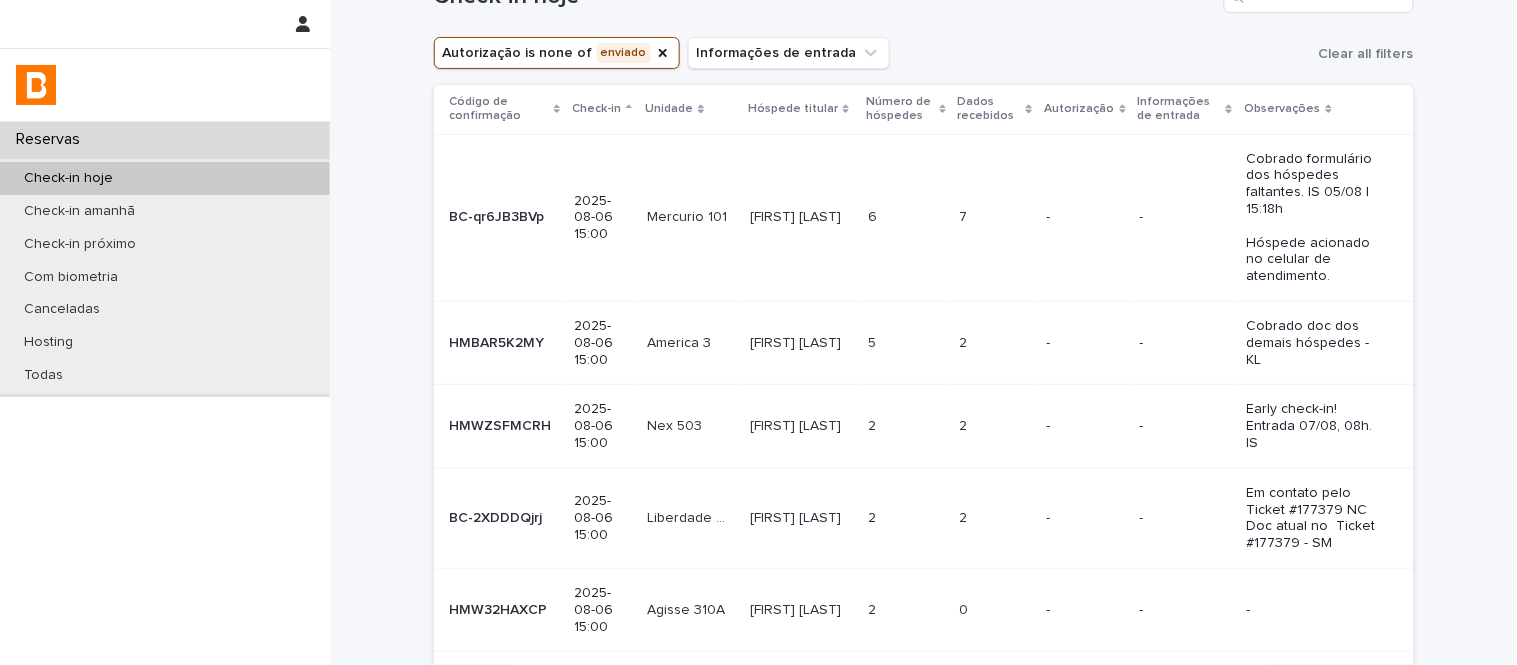 click on "Dados recebidos" at bounding box center [989, 109] 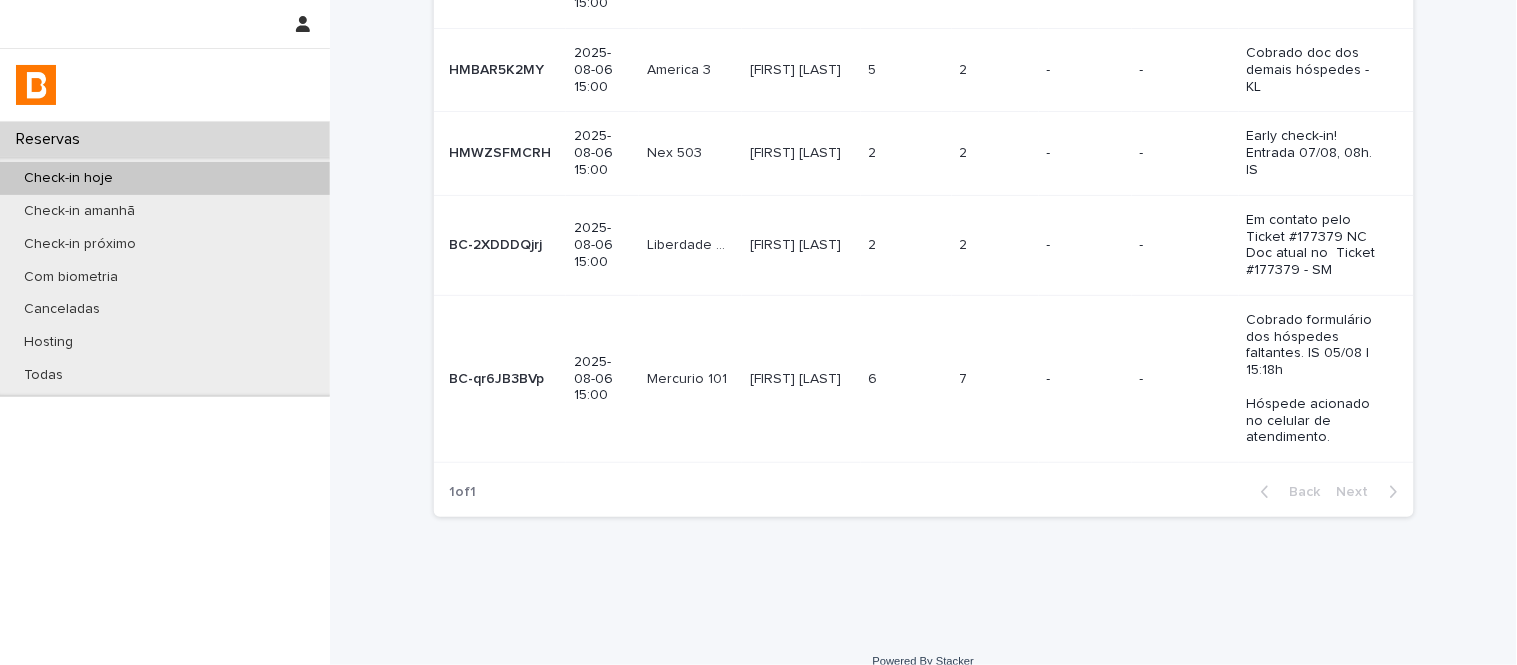 scroll, scrollTop: 692, scrollLeft: 0, axis: vertical 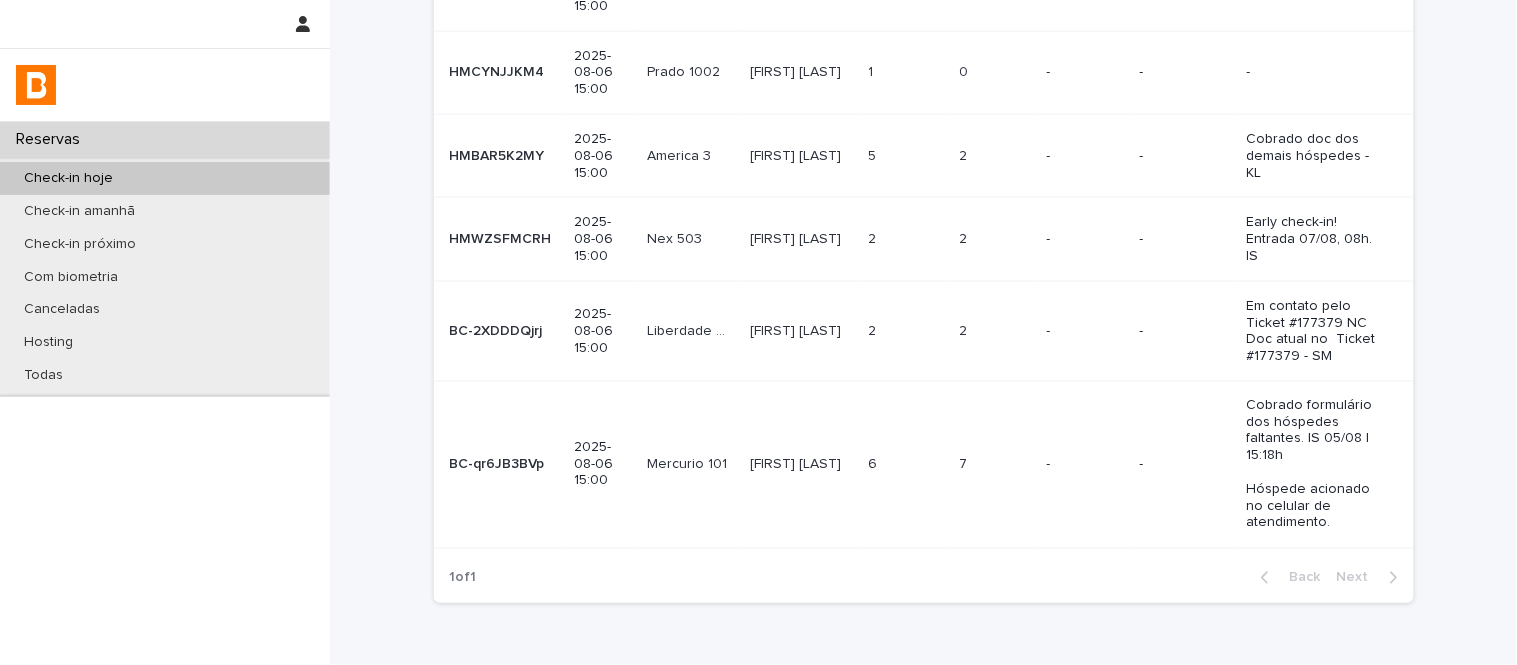 click on "2 2" at bounding box center (995, 331) 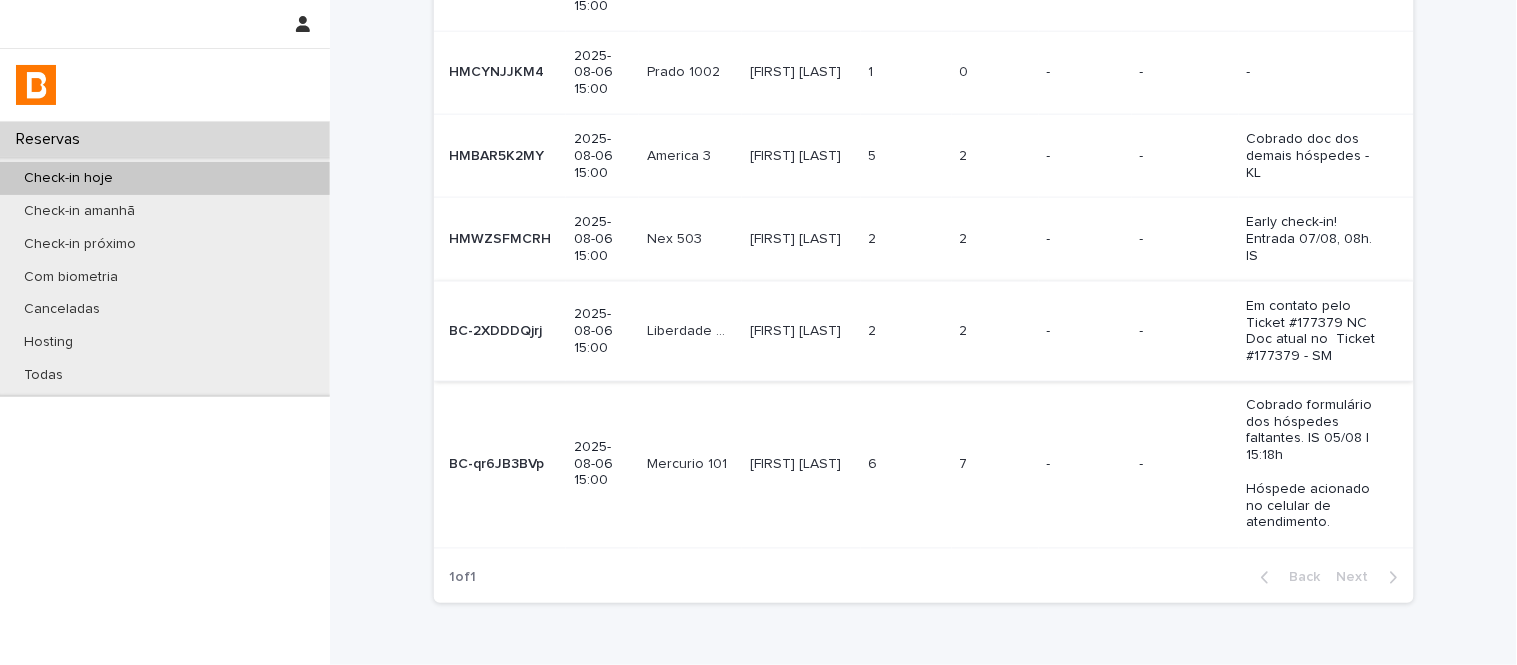 scroll, scrollTop: 0, scrollLeft: 0, axis: both 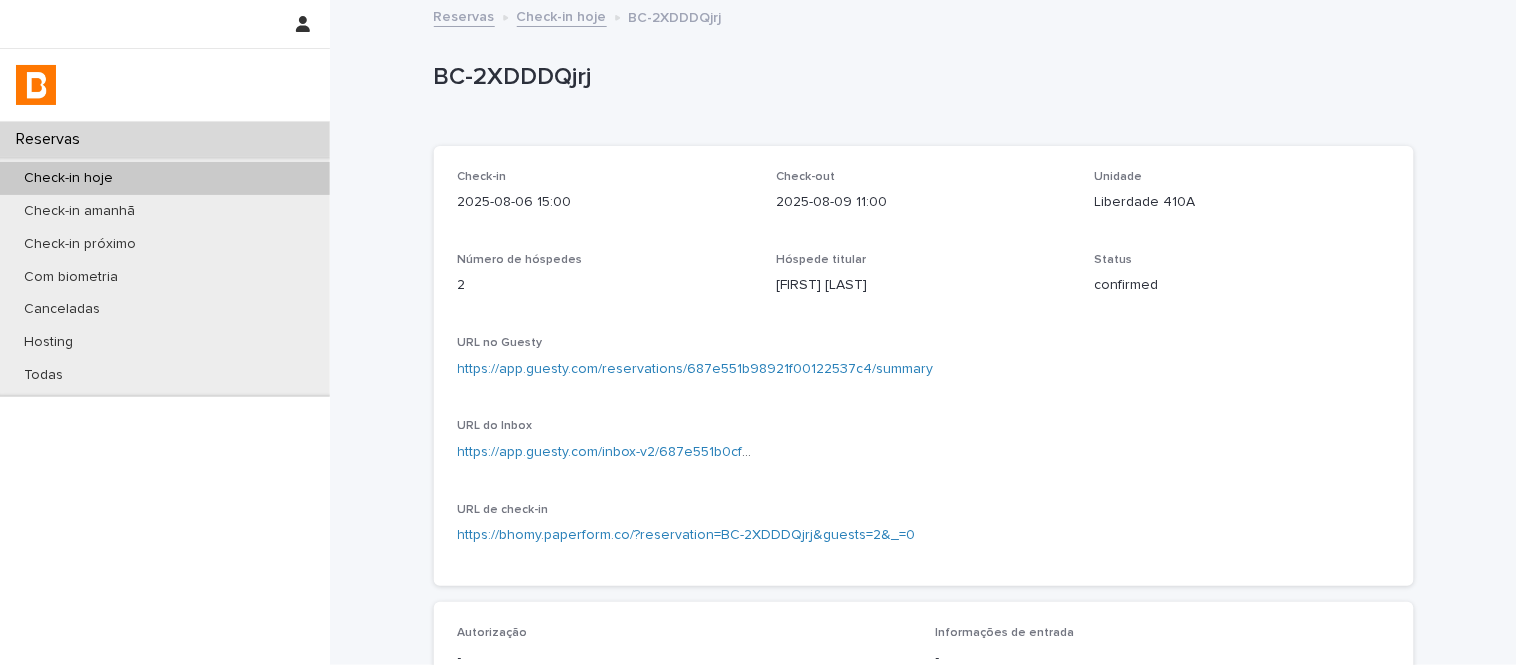 click on "Liberdade 410A" at bounding box center [1242, 202] 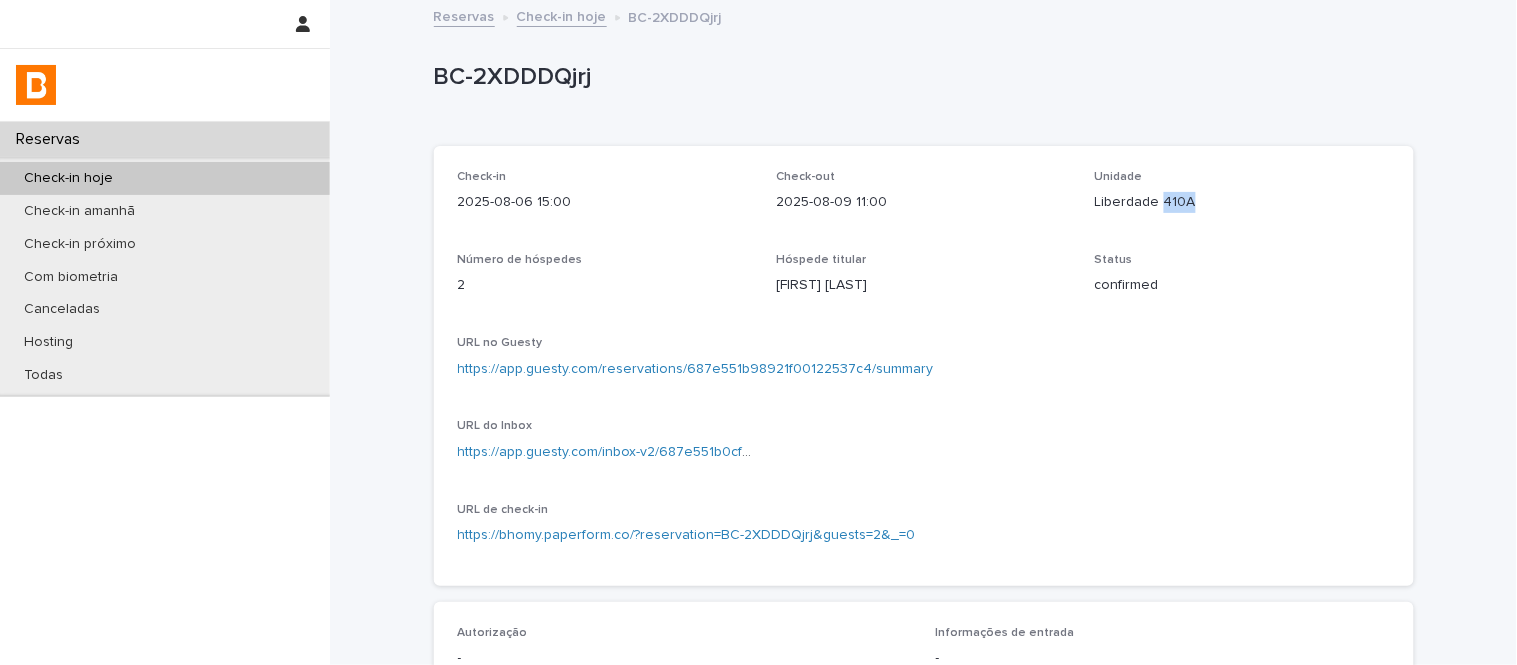 click on "Liberdade 410A" at bounding box center [1242, 202] 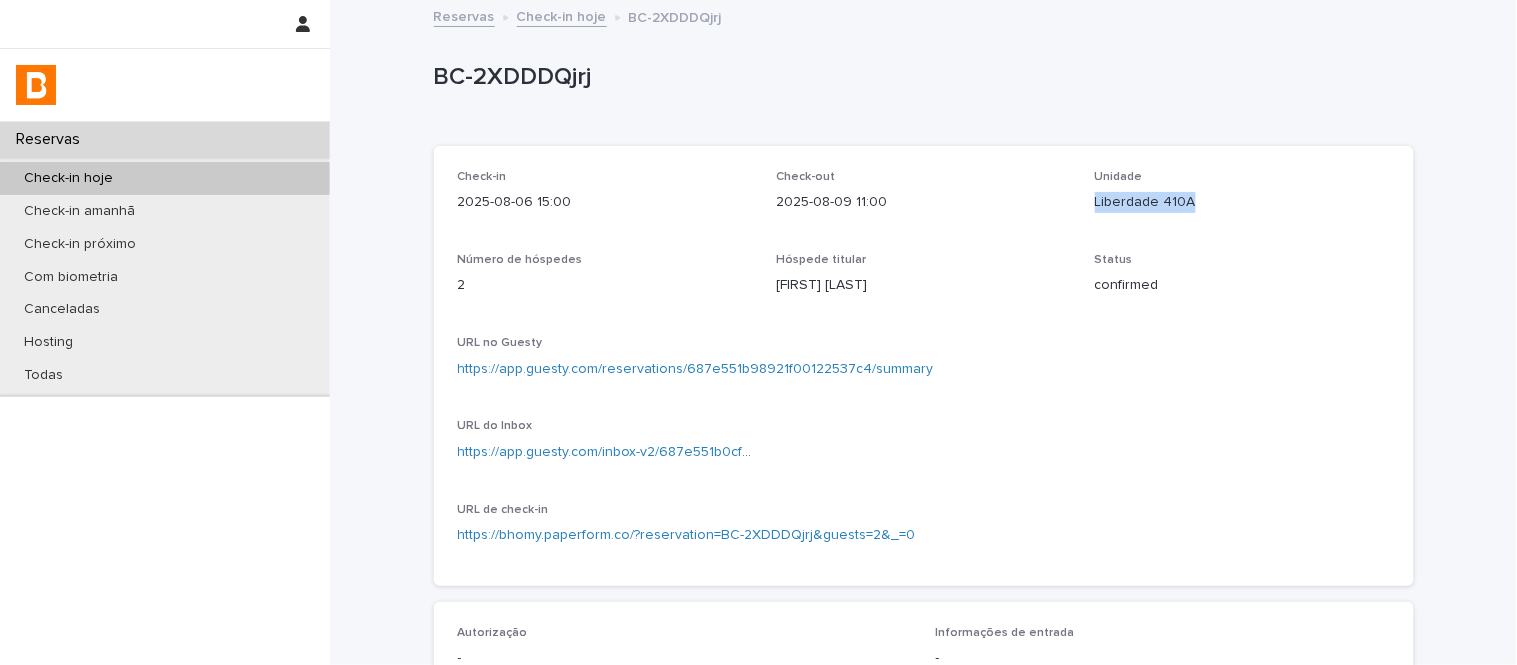 click on "Liberdade 410A" at bounding box center [1242, 202] 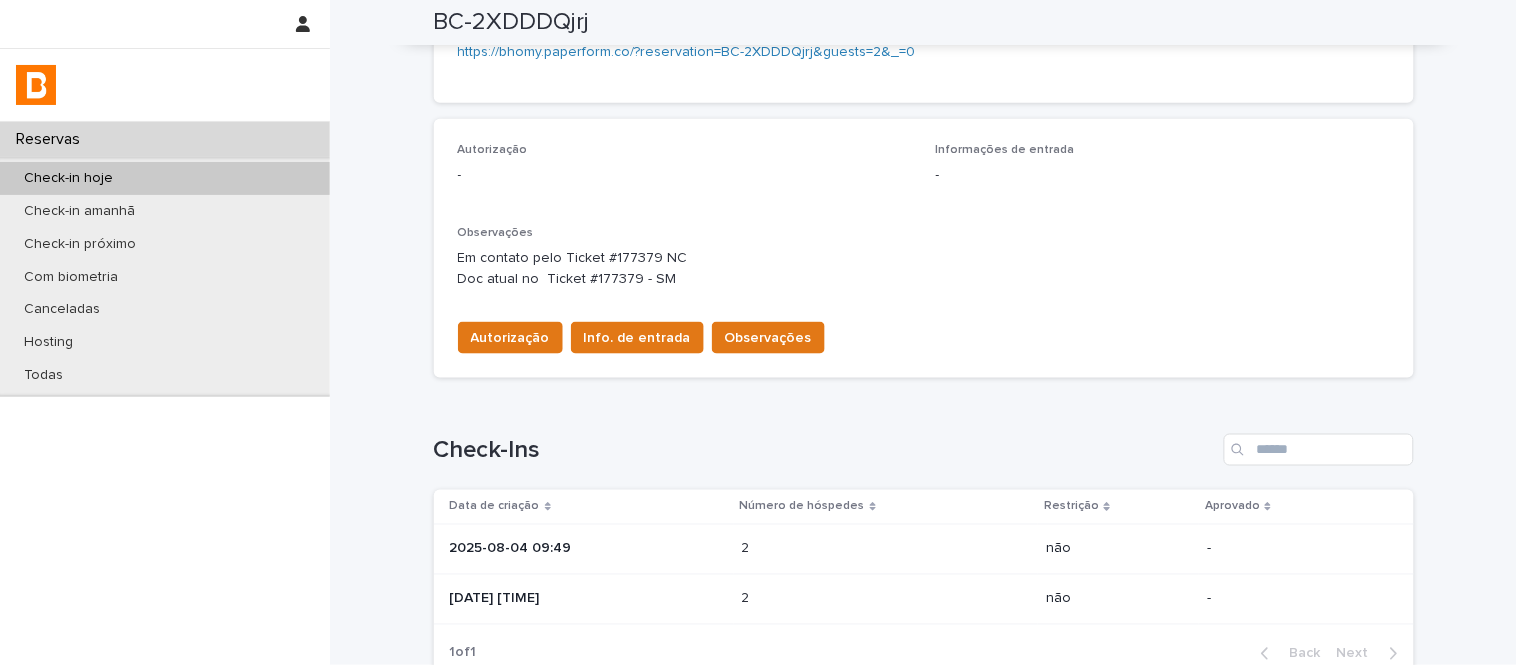 scroll, scrollTop: 444, scrollLeft: 0, axis: vertical 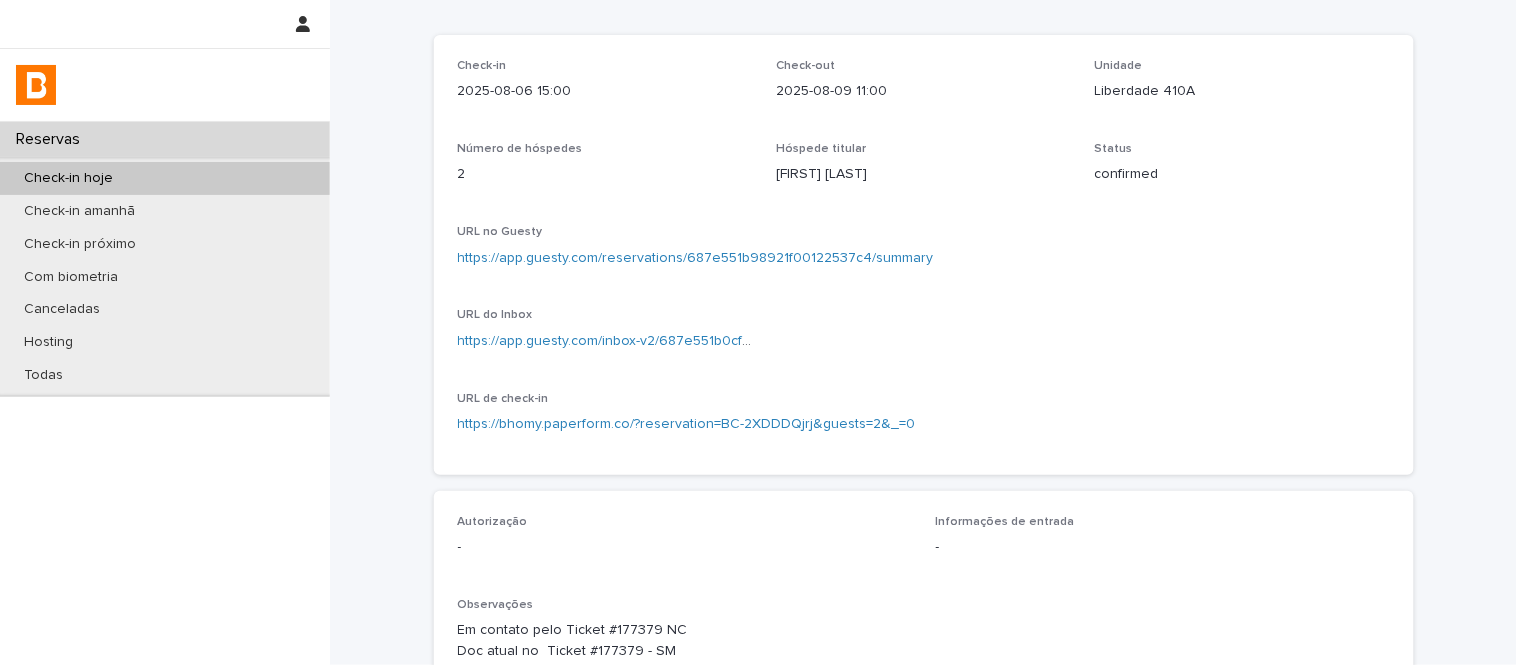 click on "https://app.guesty.com/inbox-v2/687e551b0cfd290012a38b8c?reservationId=687e551b98921f00122537c4" at bounding box center (605, 341) 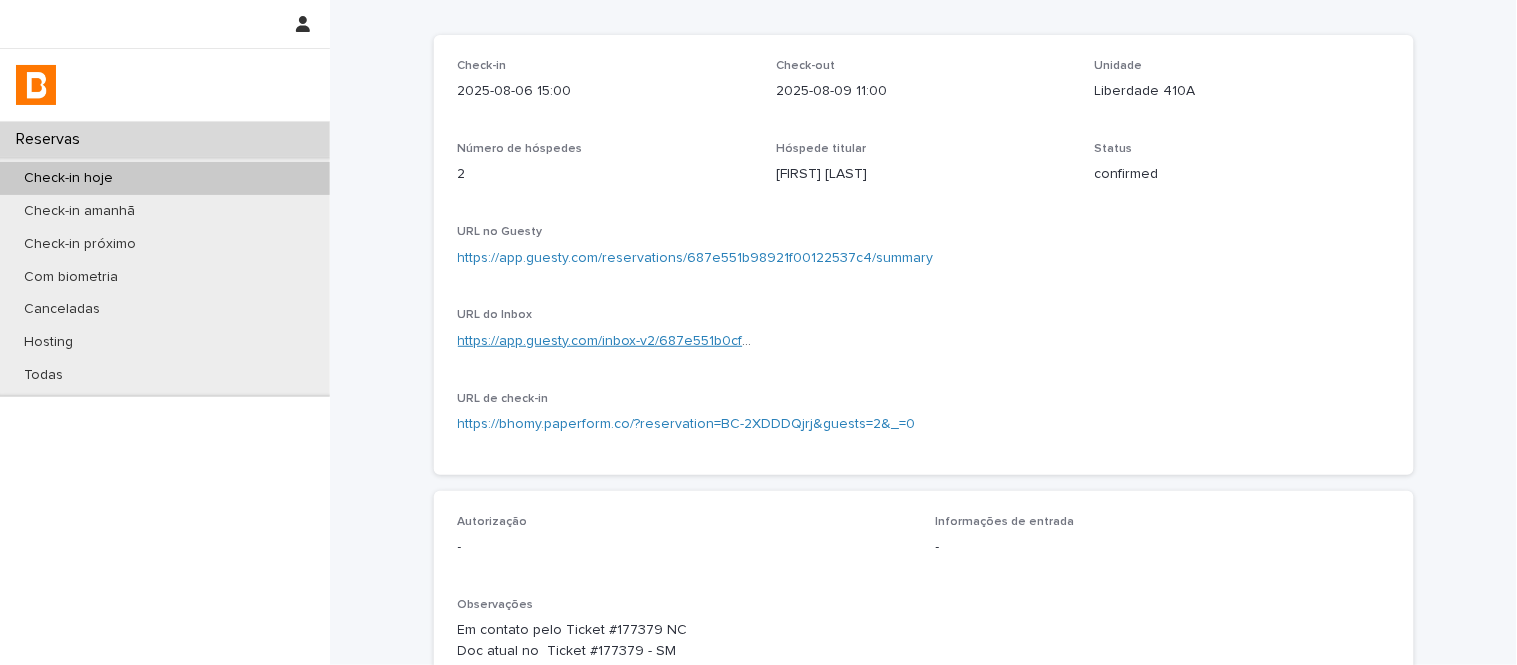 click on "https://app.guesty.com/inbox-v2/687e551b0cfd290012a38b8c?reservationId=687e551b98921f00122537c4" at bounding box center (793, 341) 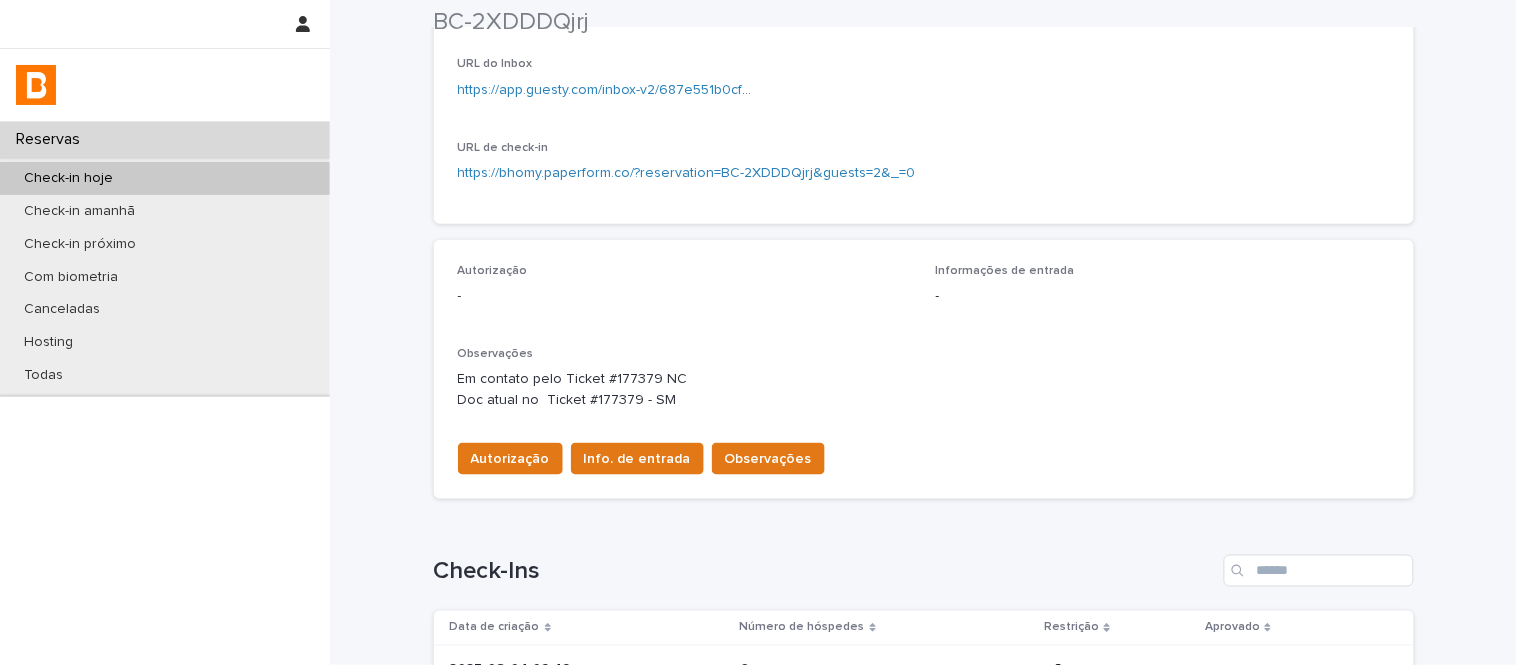 scroll, scrollTop: 557, scrollLeft: 0, axis: vertical 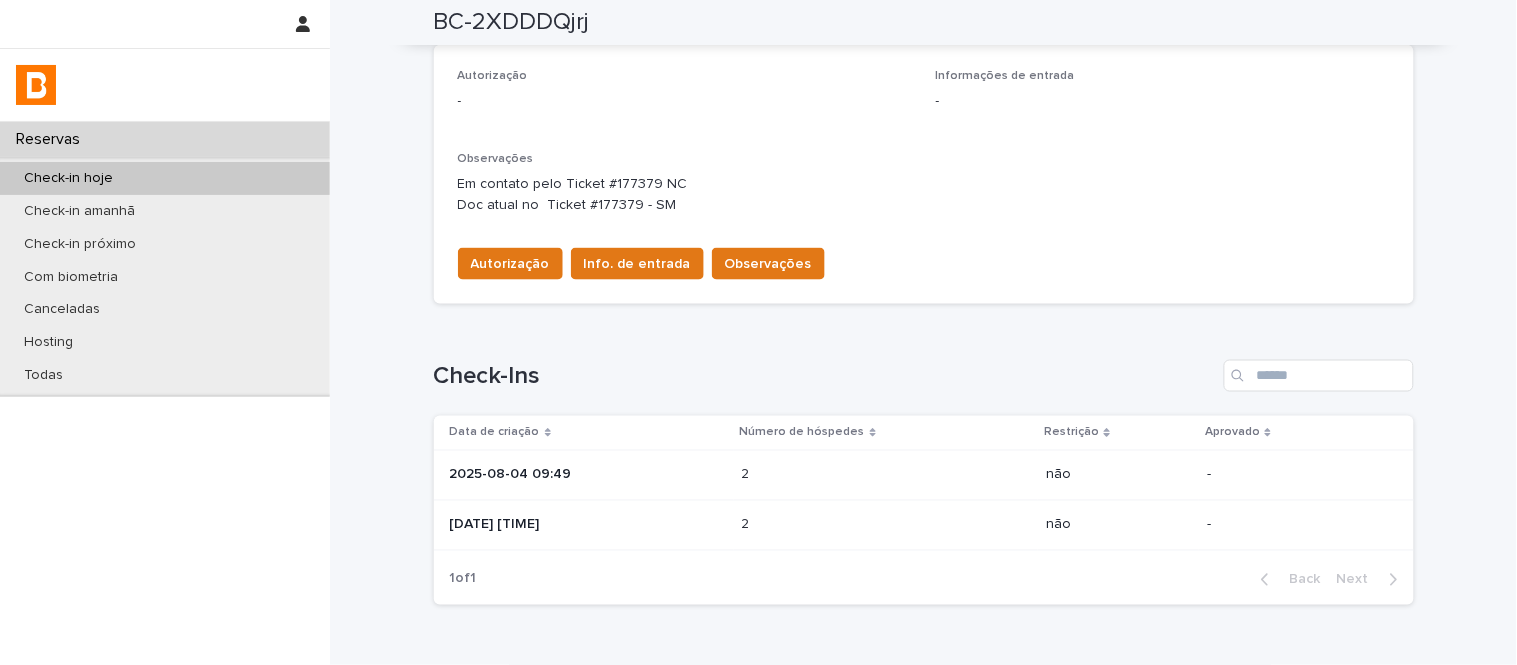 click at bounding box center (829, 475) 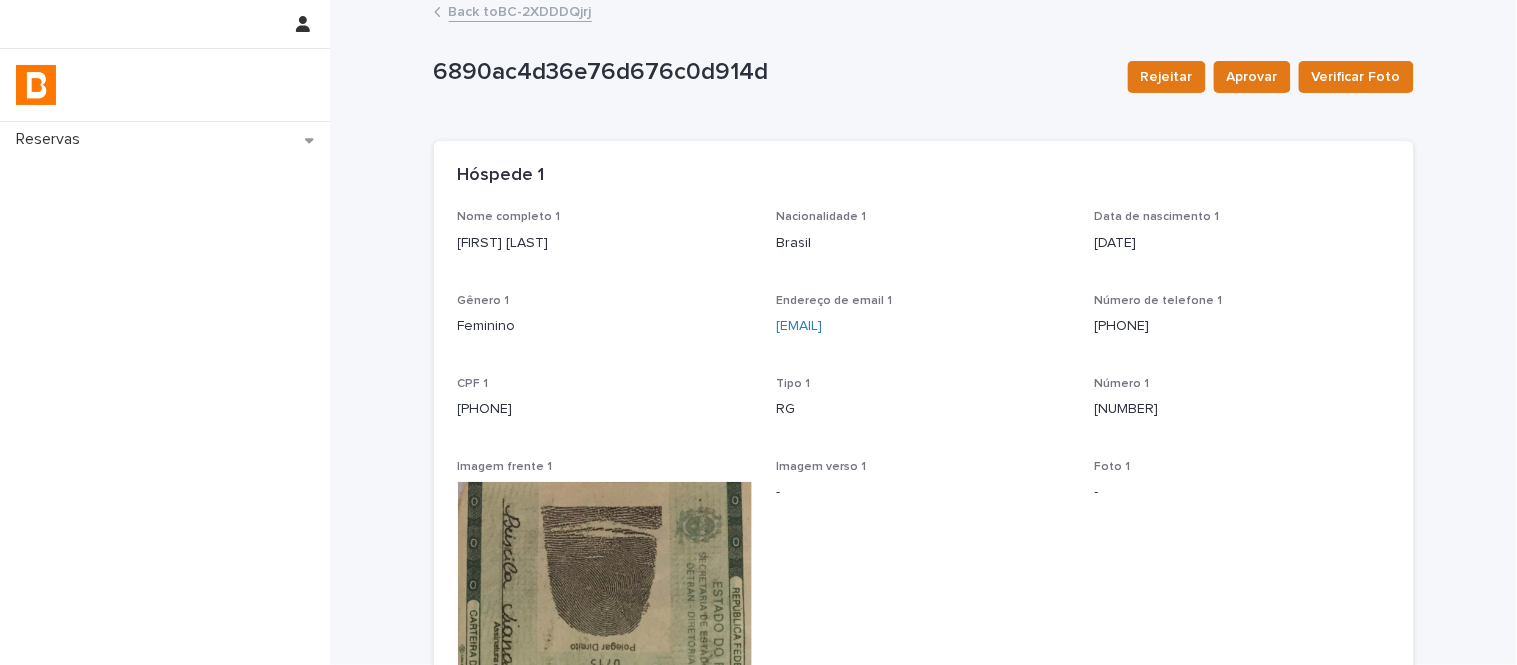 scroll, scrollTop: 0, scrollLeft: 0, axis: both 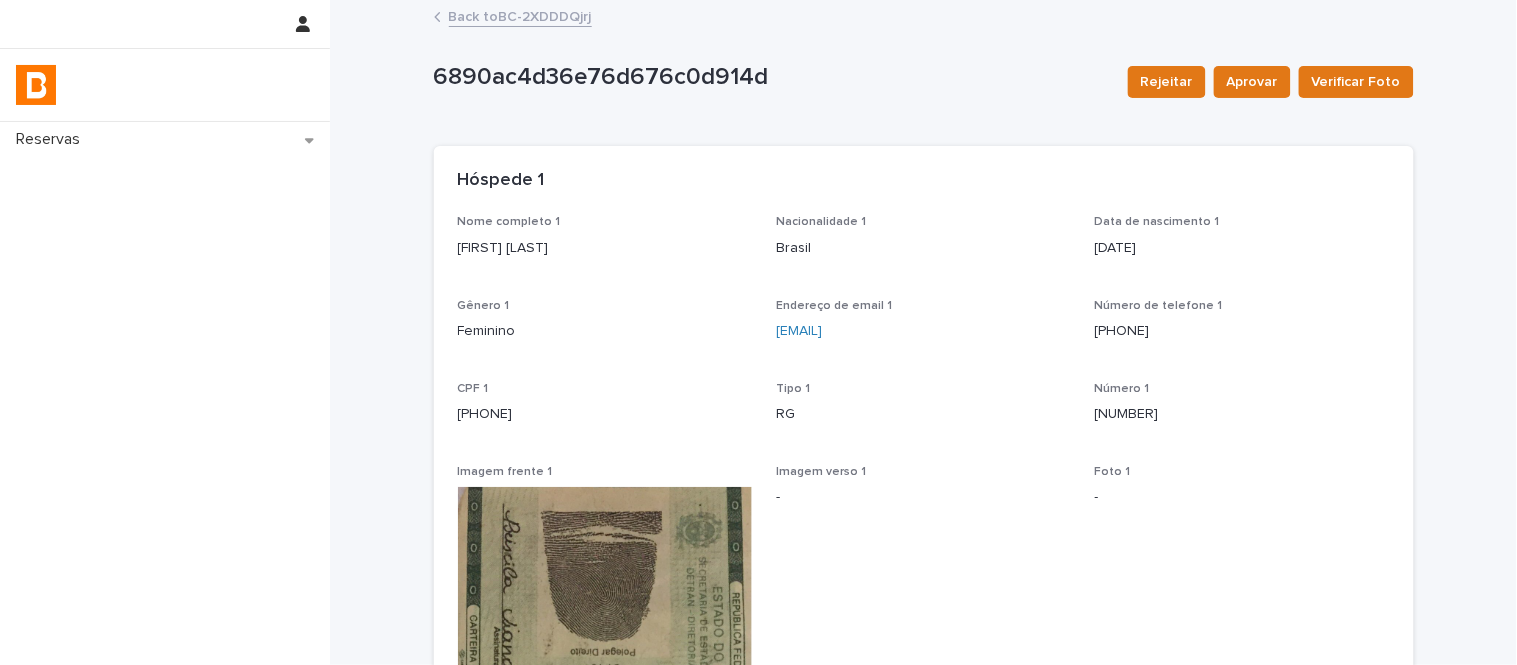 click on "Back to  BC-2XDDDQjrj" at bounding box center [520, 15] 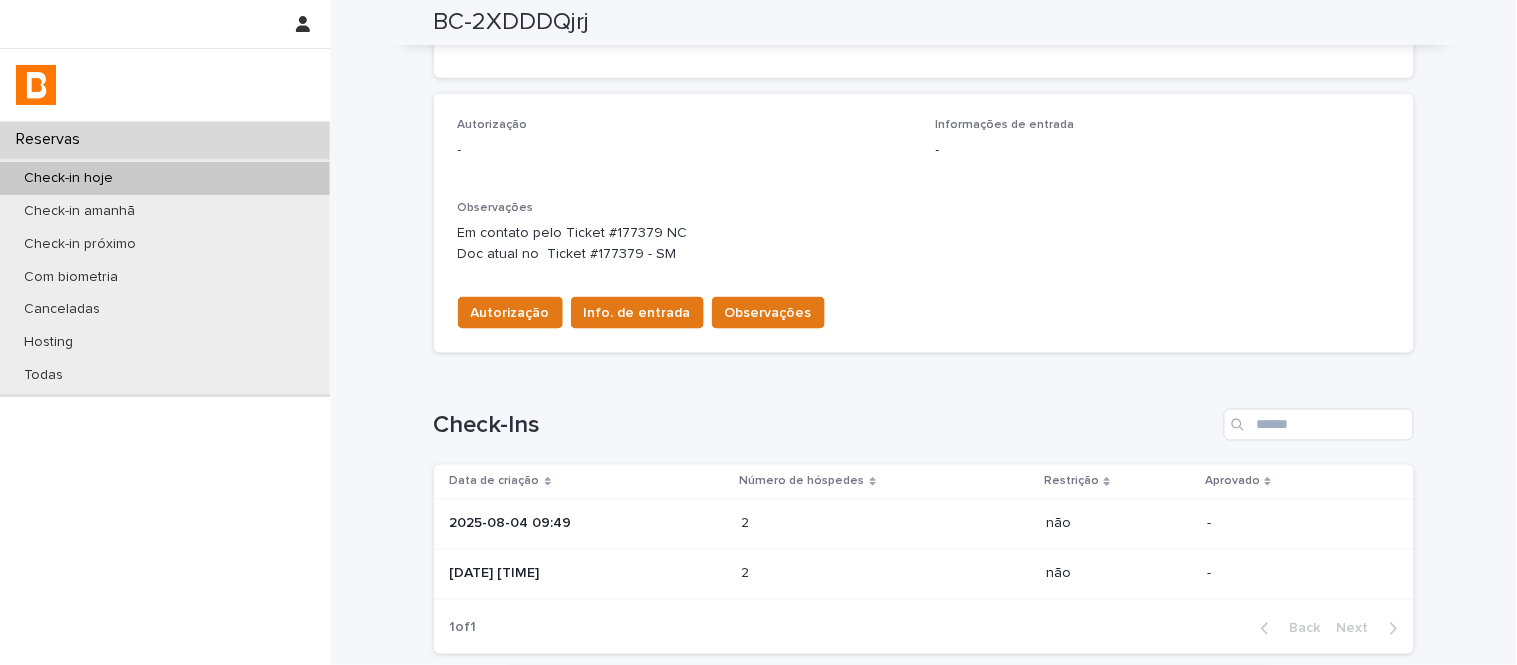 scroll, scrollTop: 555, scrollLeft: 0, axis: vertical 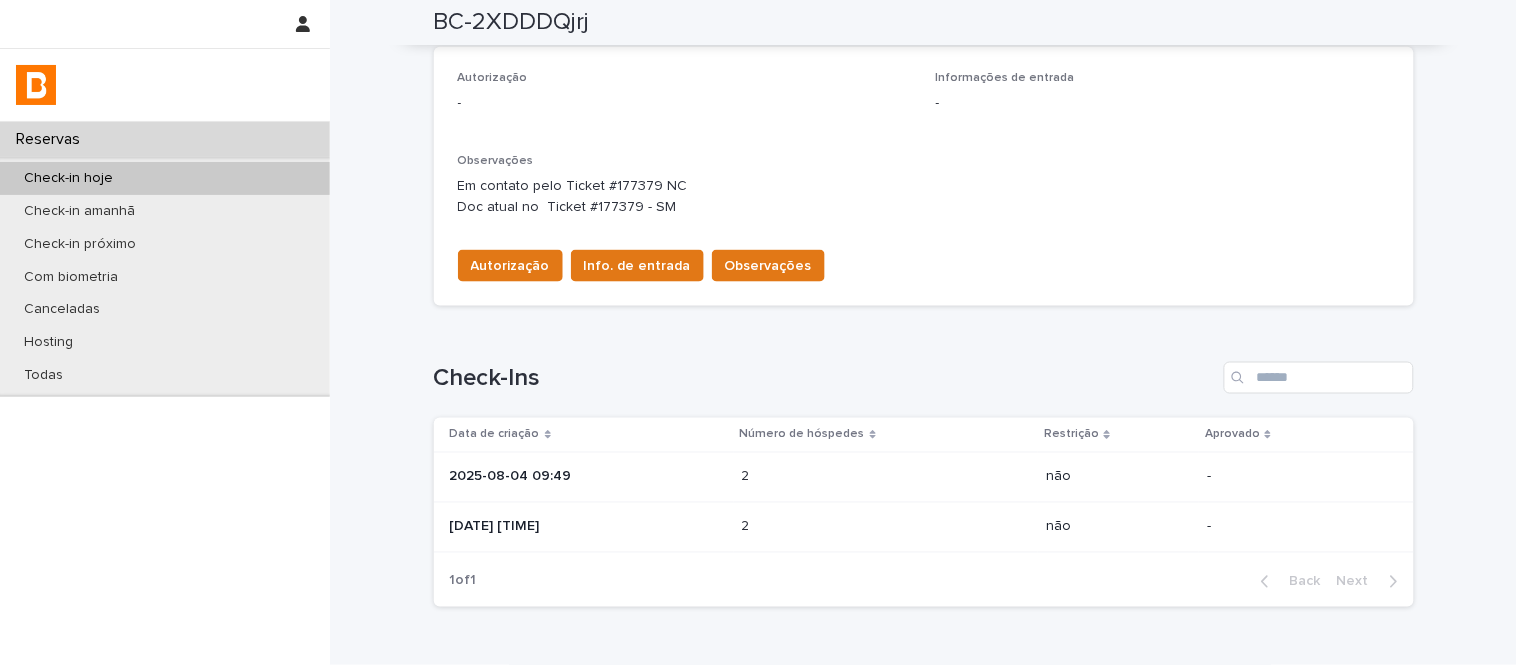 click on "2" at bounding box center (748, 475) 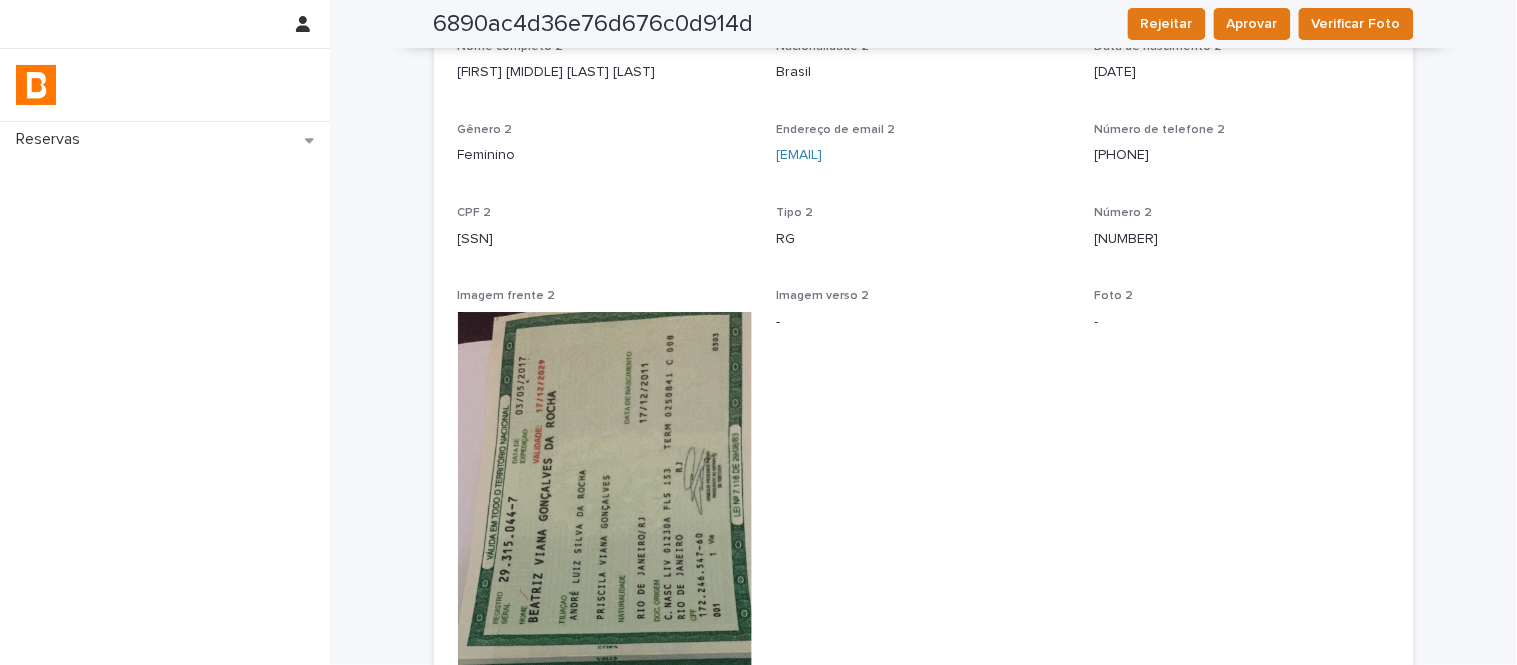 scroll, scrollTop: 1444, scrollLeft: 0, axis: vertical 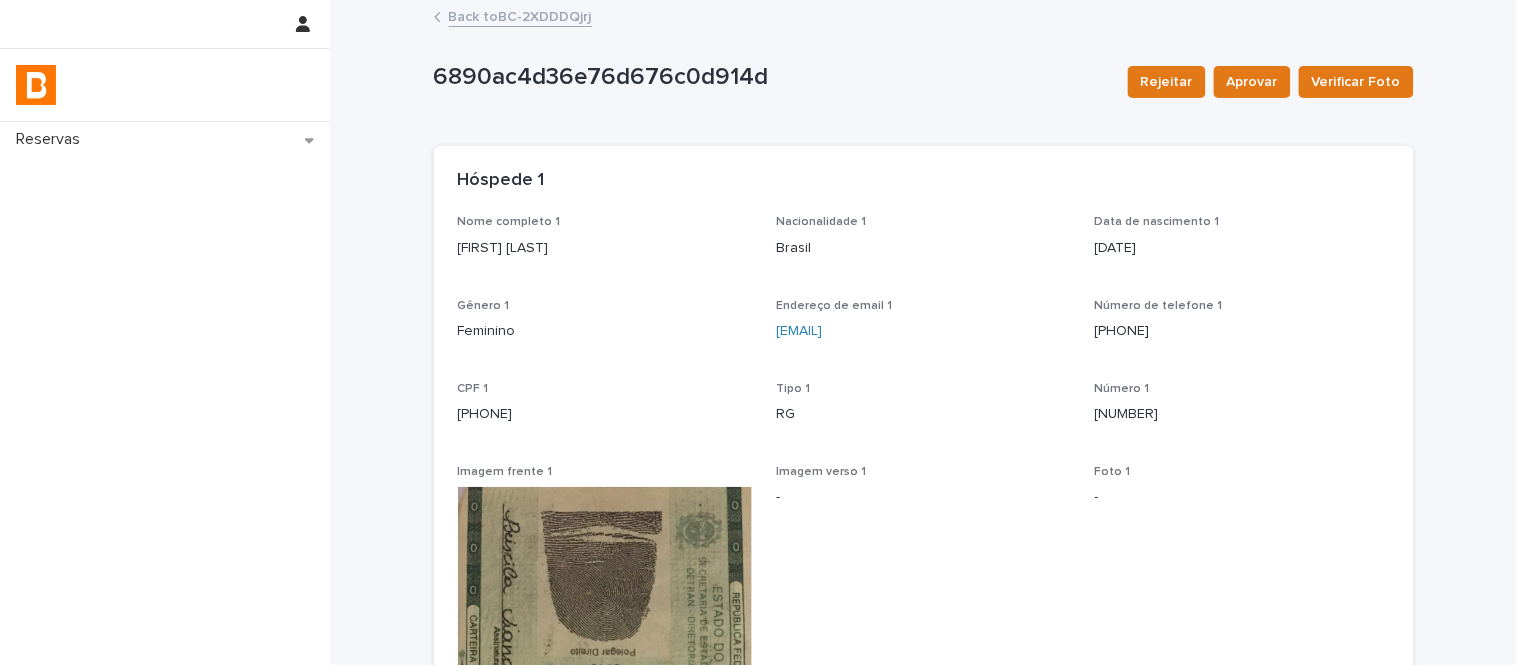 click on "Back to  BC-2XDDDQjrj" at bounding box center (520, 15) 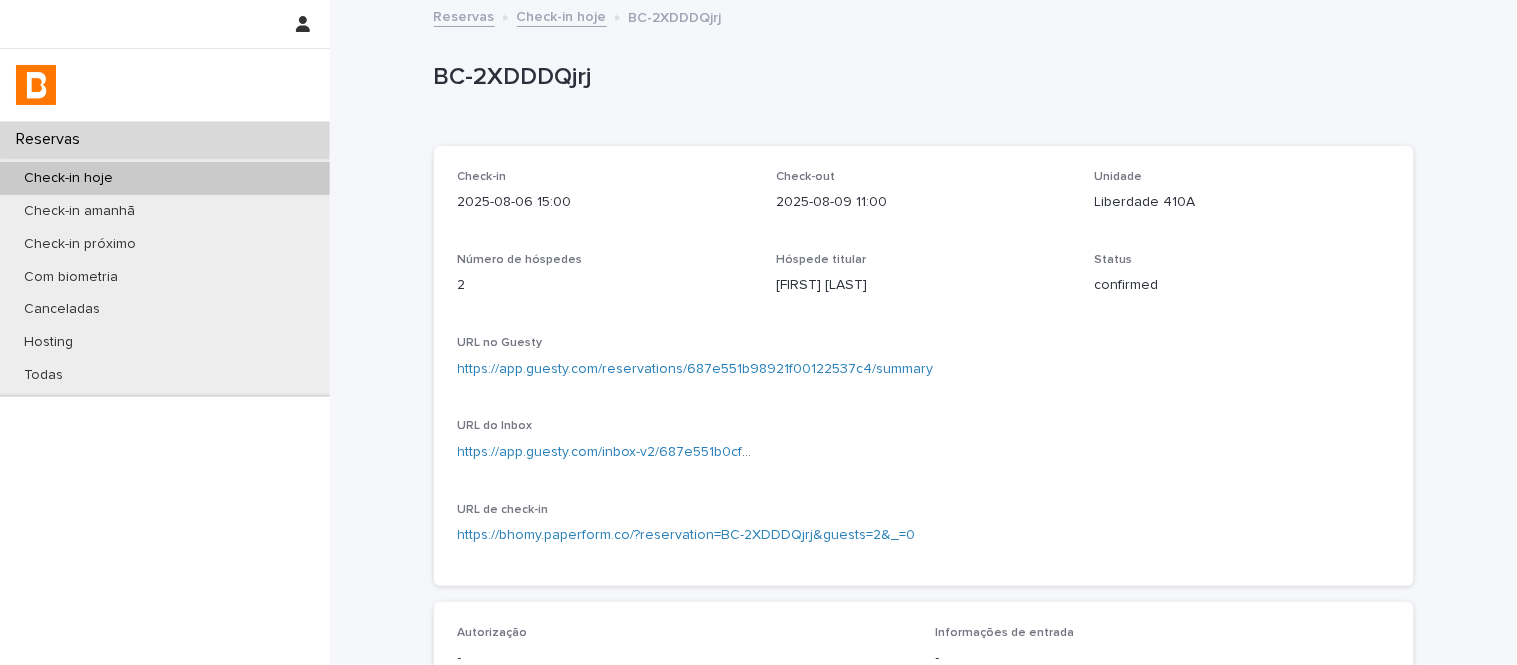 scroll, scrollTop: 222, scrollLeft: 0, axis: vertical 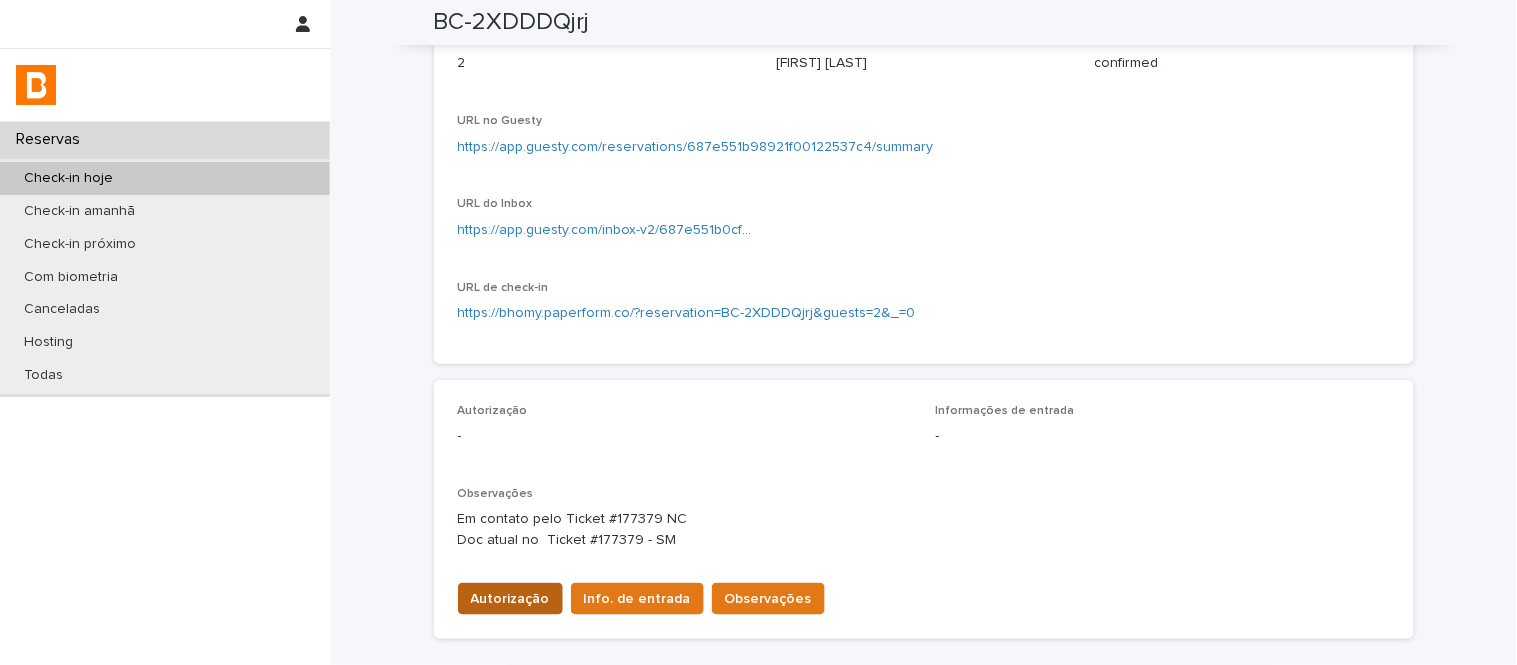 click on "Autorização" at bounding box center [510, 599] 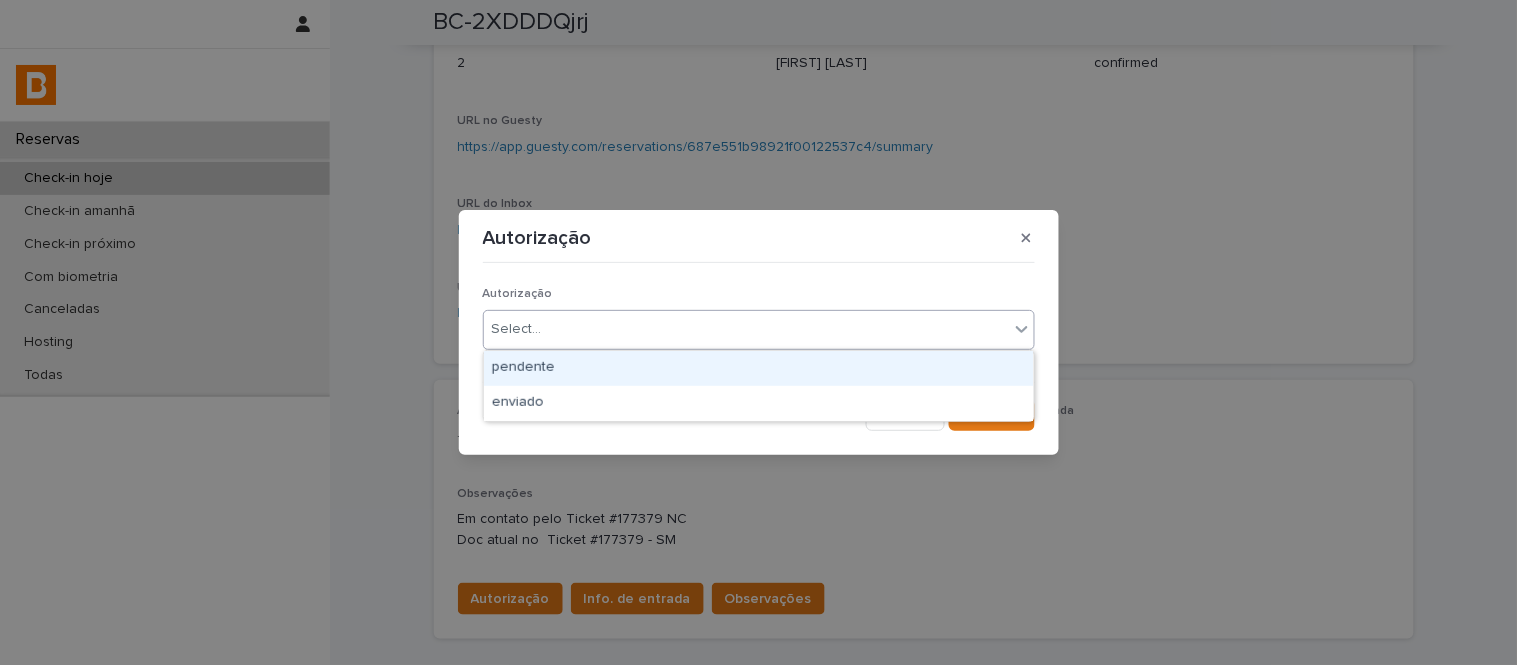 click on "Select..." at bounding box center (517, 329) 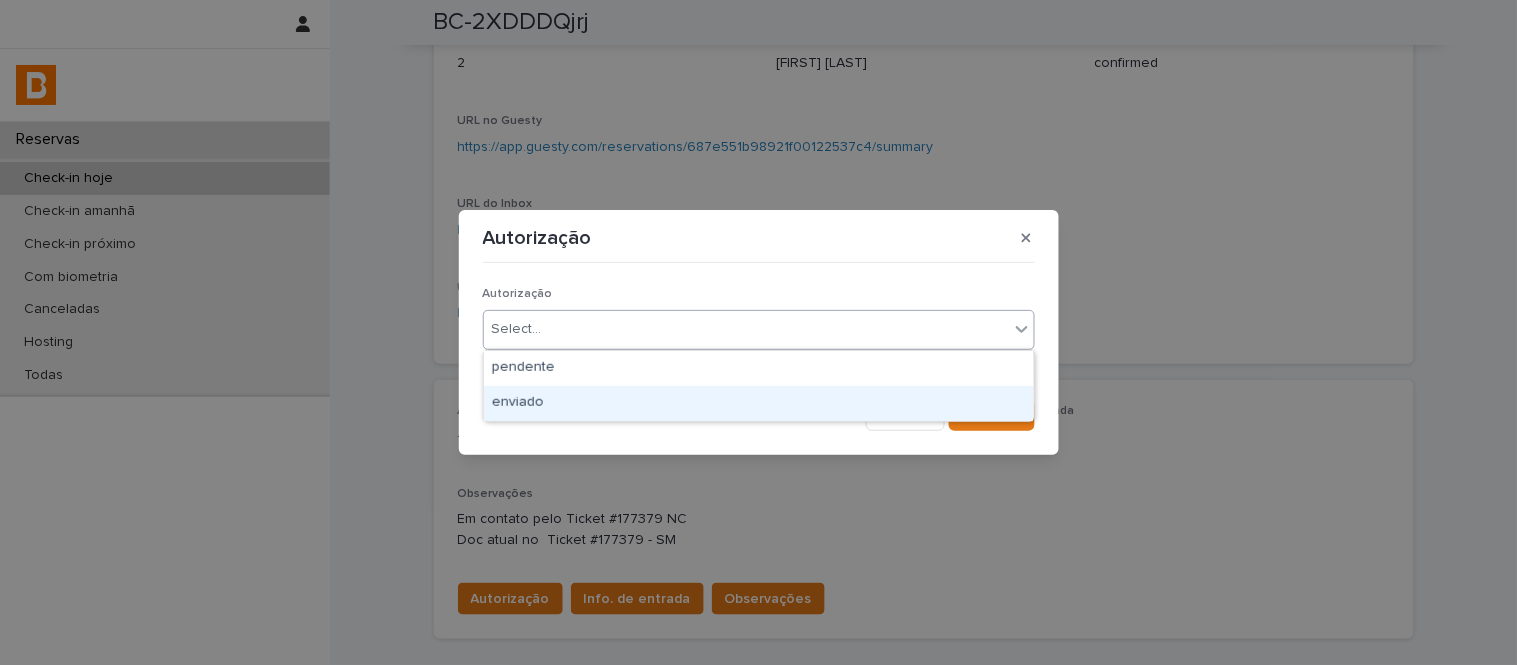 click on "enviado" at bounding box center [759, 403] 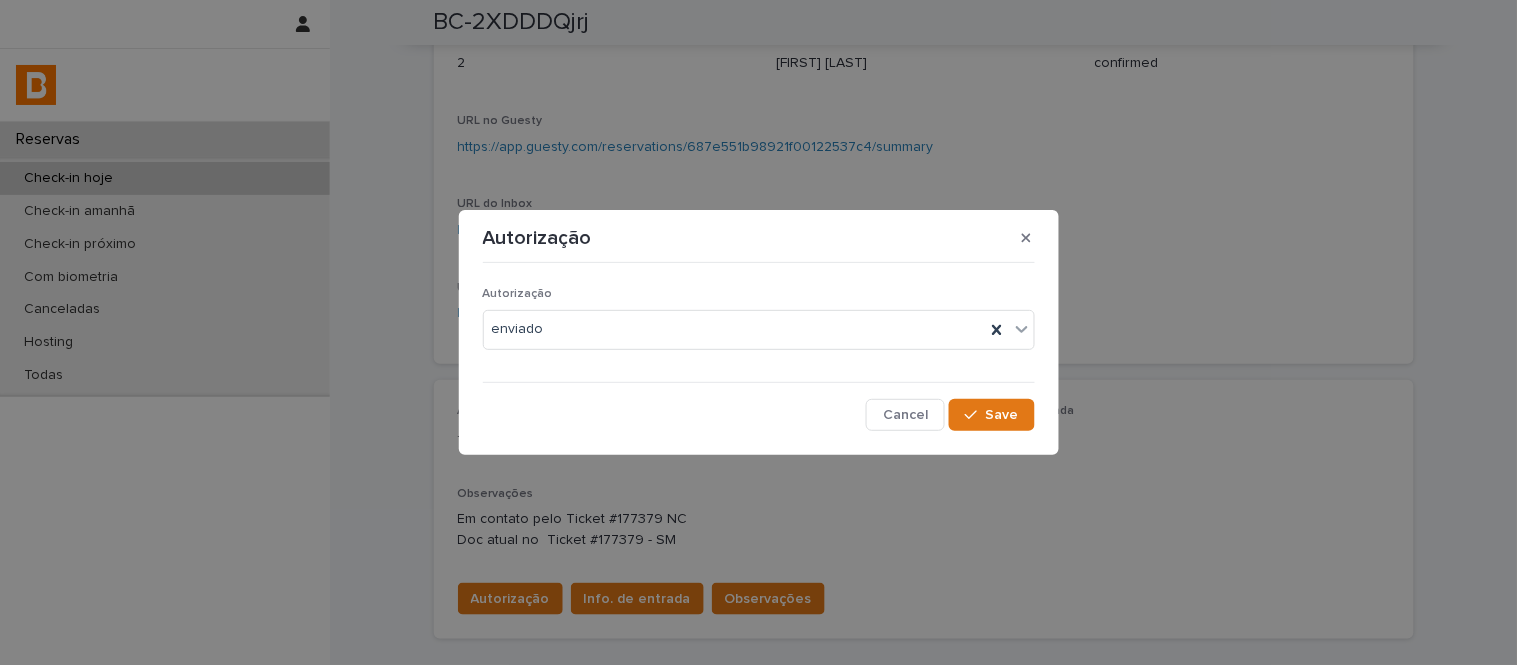 click on "Autorização enviado Cancel Save" at bounding box center [759, 350] 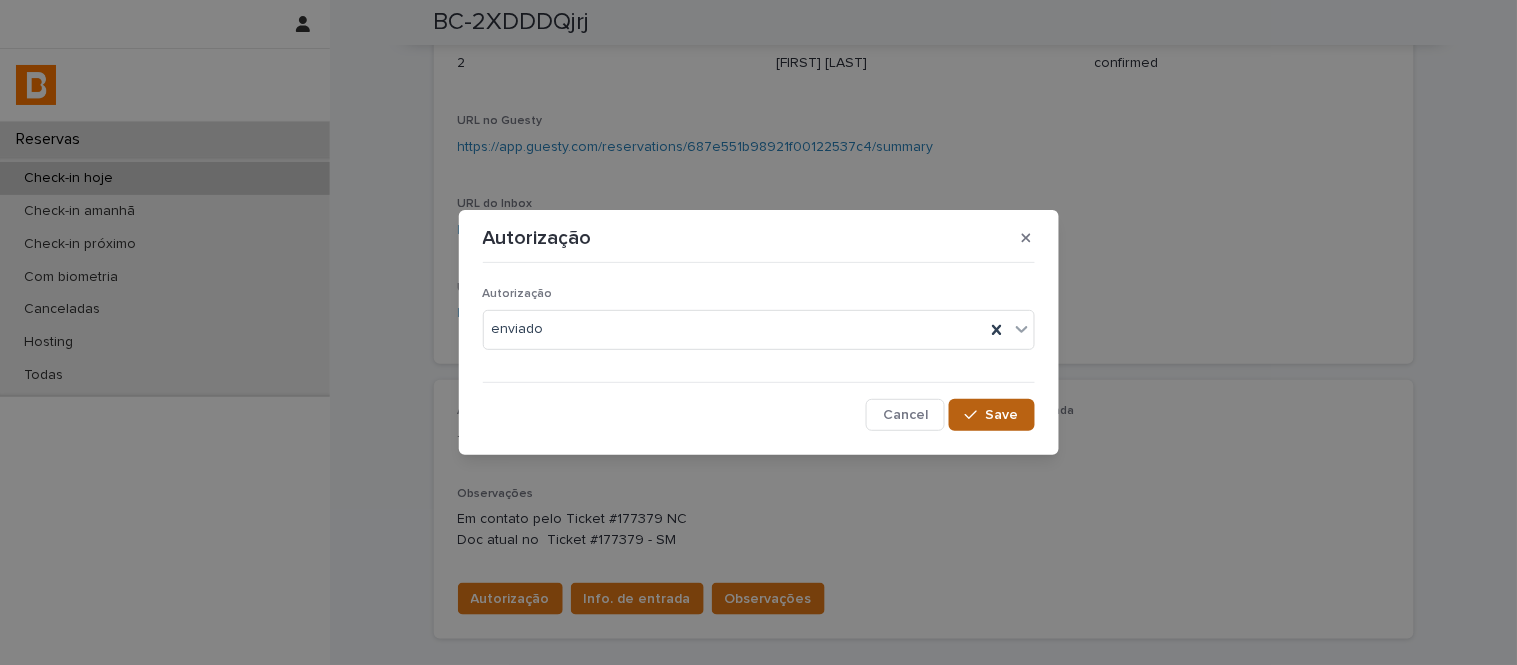 click on "Save" at bounding box center (1002, 415) 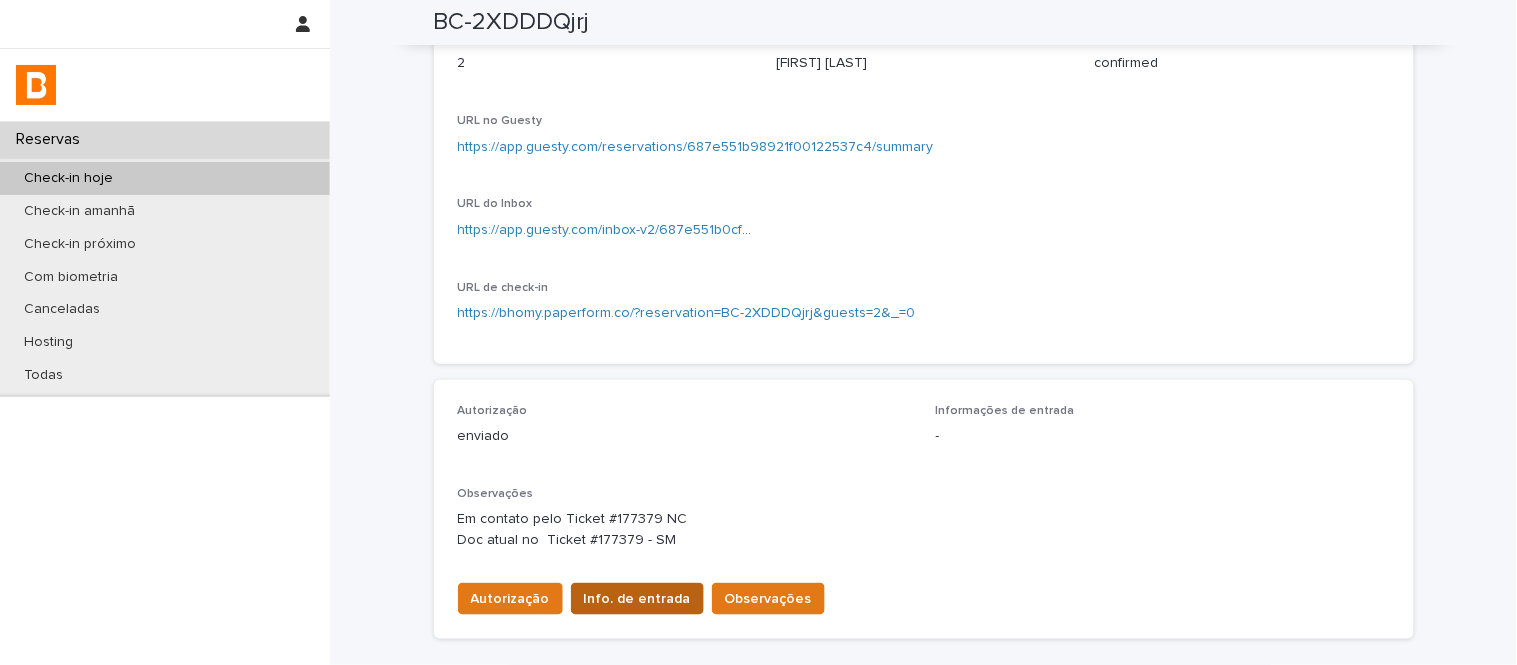 click on "Info. de entrada" at bounding box center (637, 599) 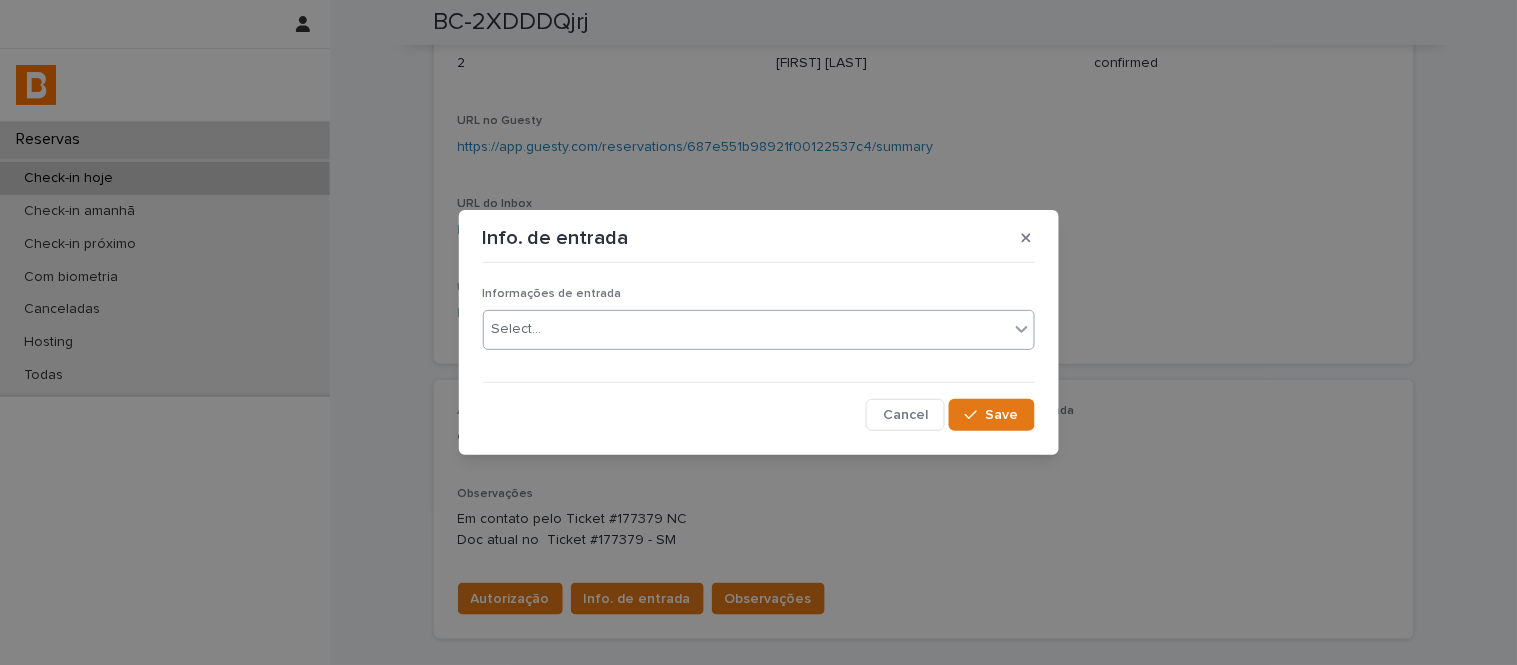 click on "Select..." at bounding box center [746, 329] 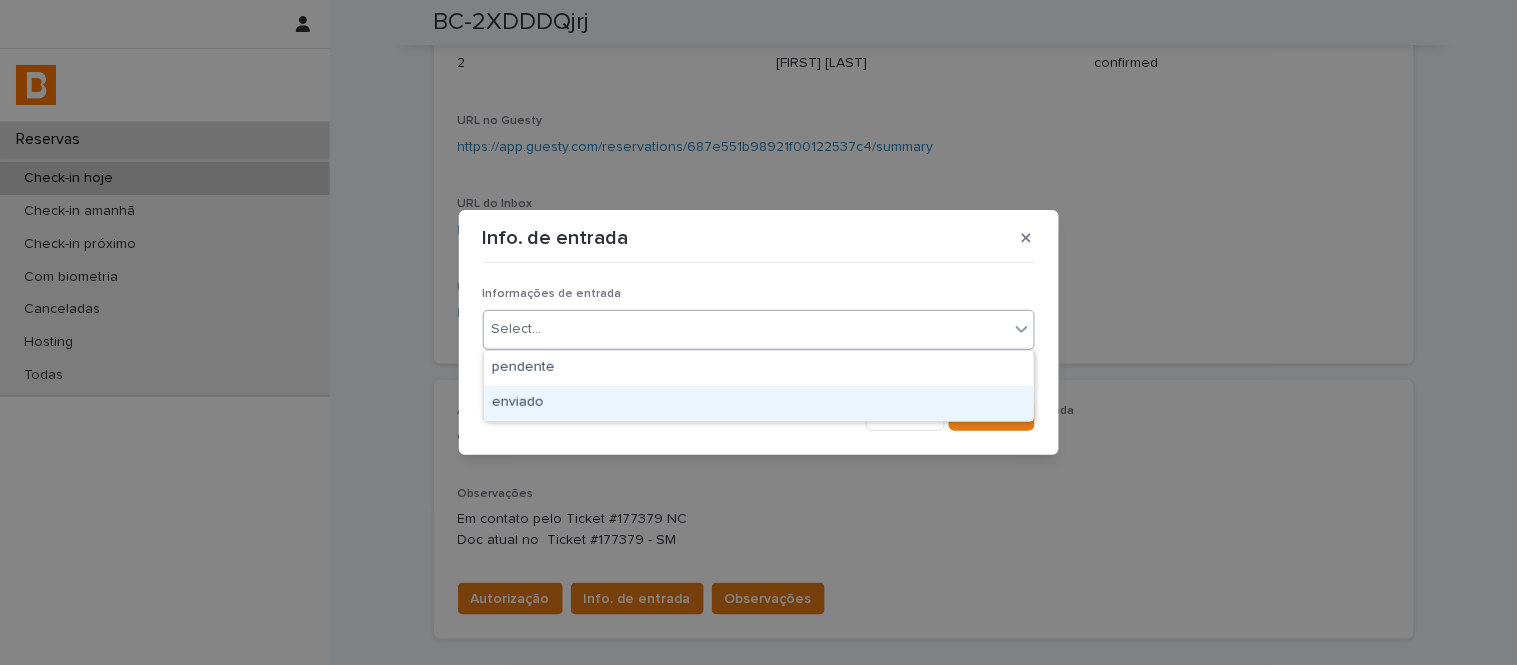 click on "enviado" at bounding box center (759, 403) 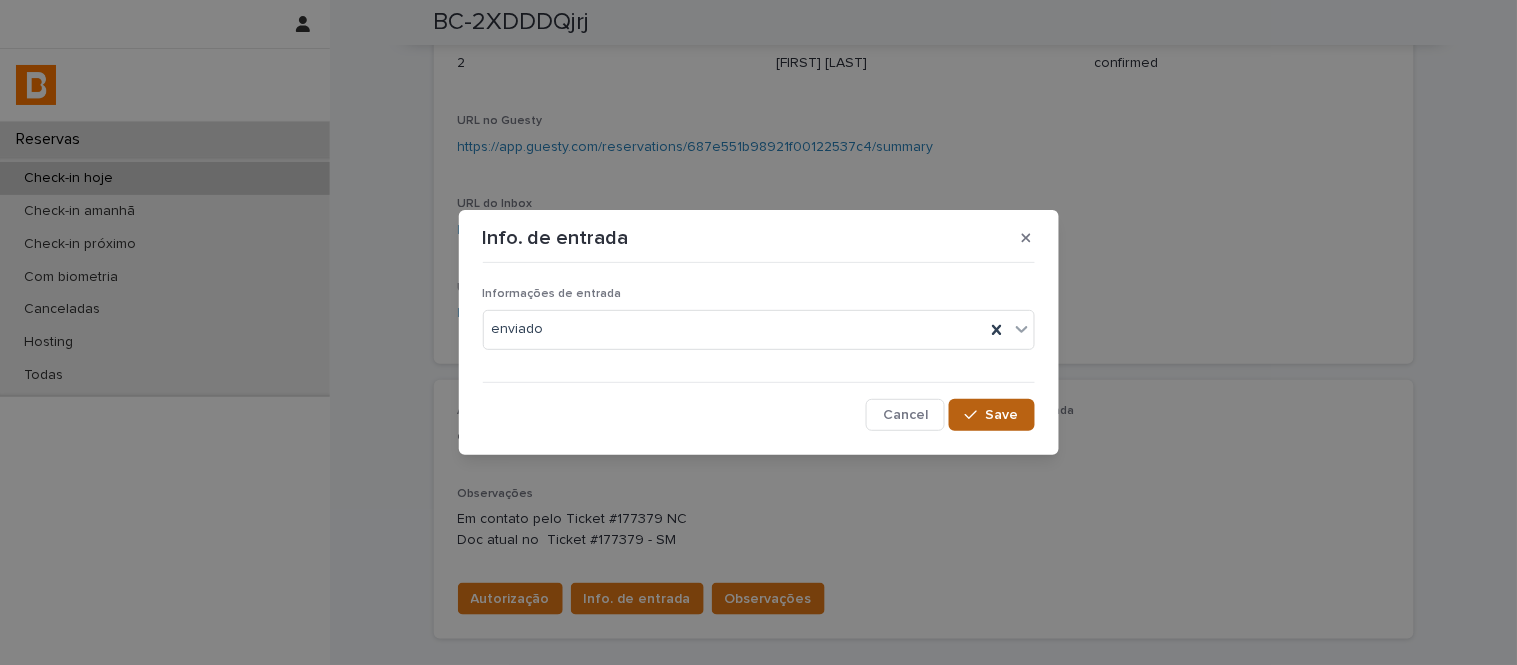 click on "Save" at bounding box center (1002, 415) 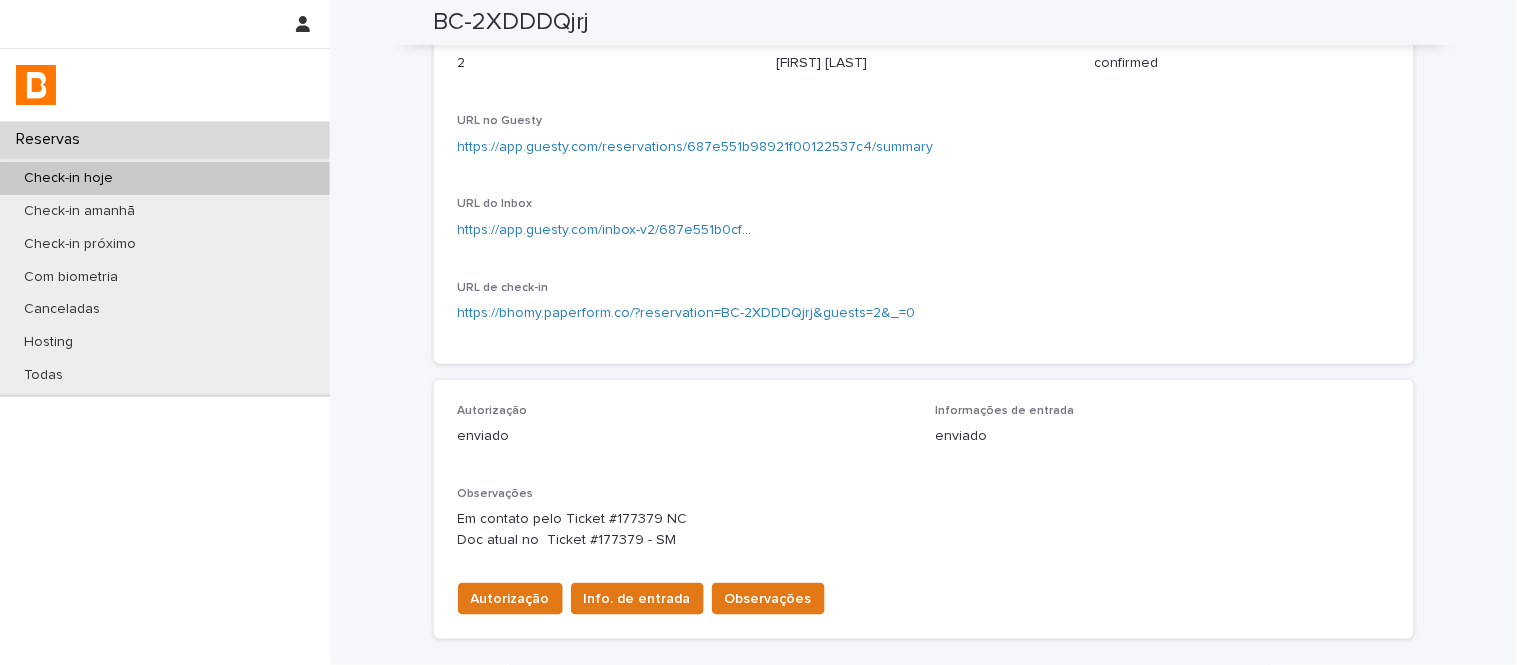 click on "Observações" at bounding box center [768, 599] 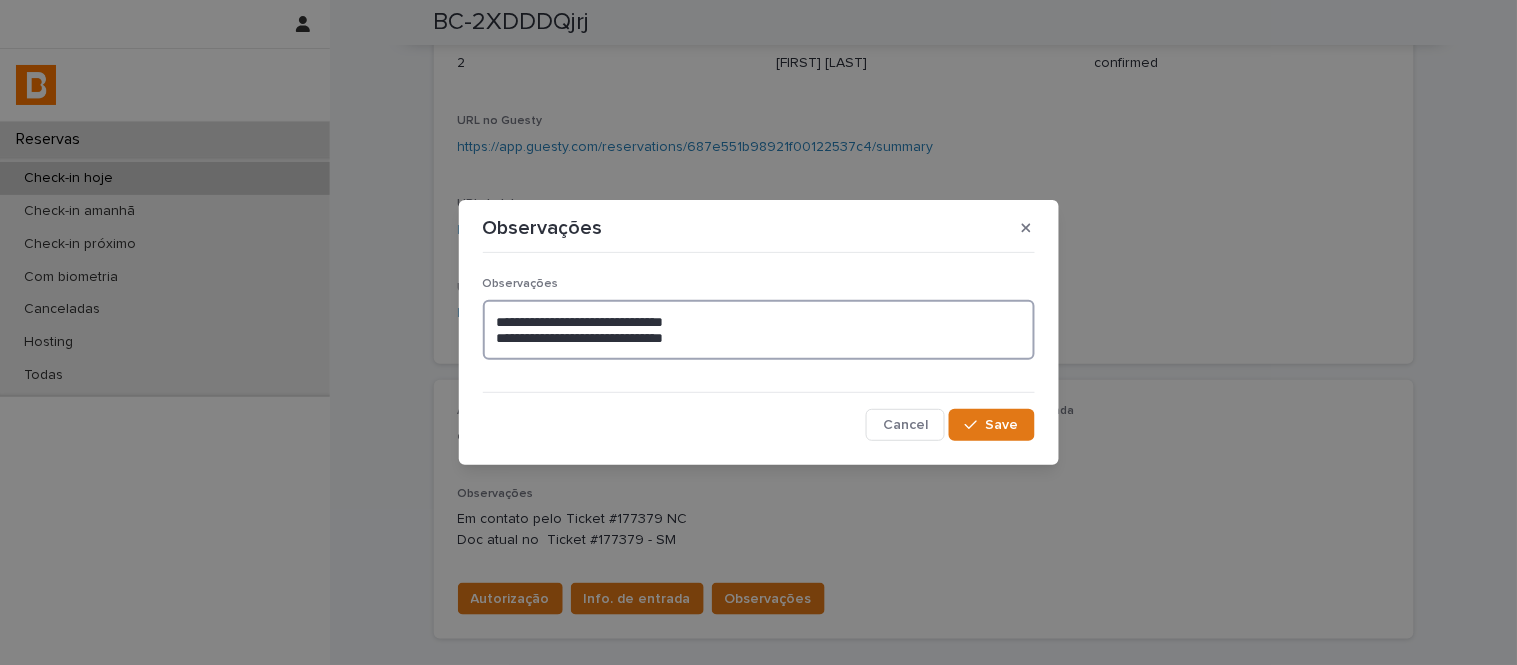 click on "**********" at bounding box center [759, 330] 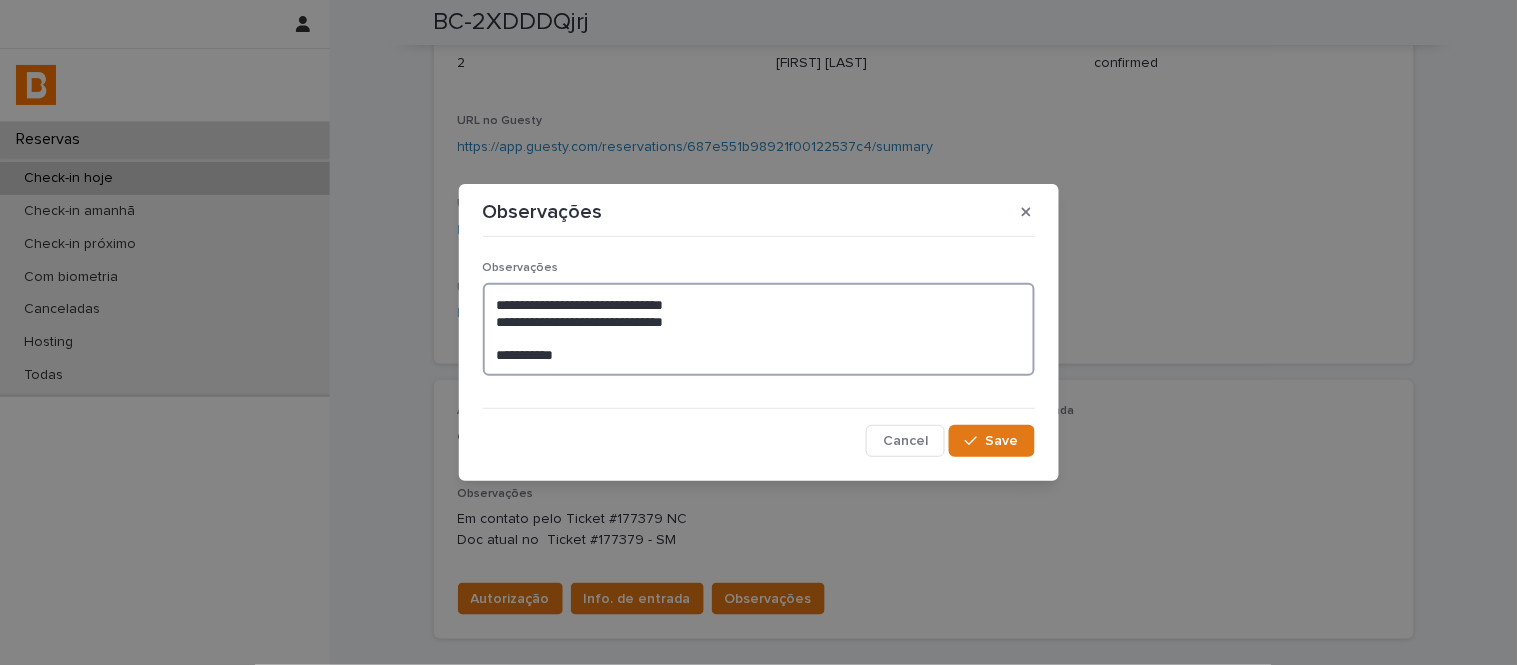 type on "**********" 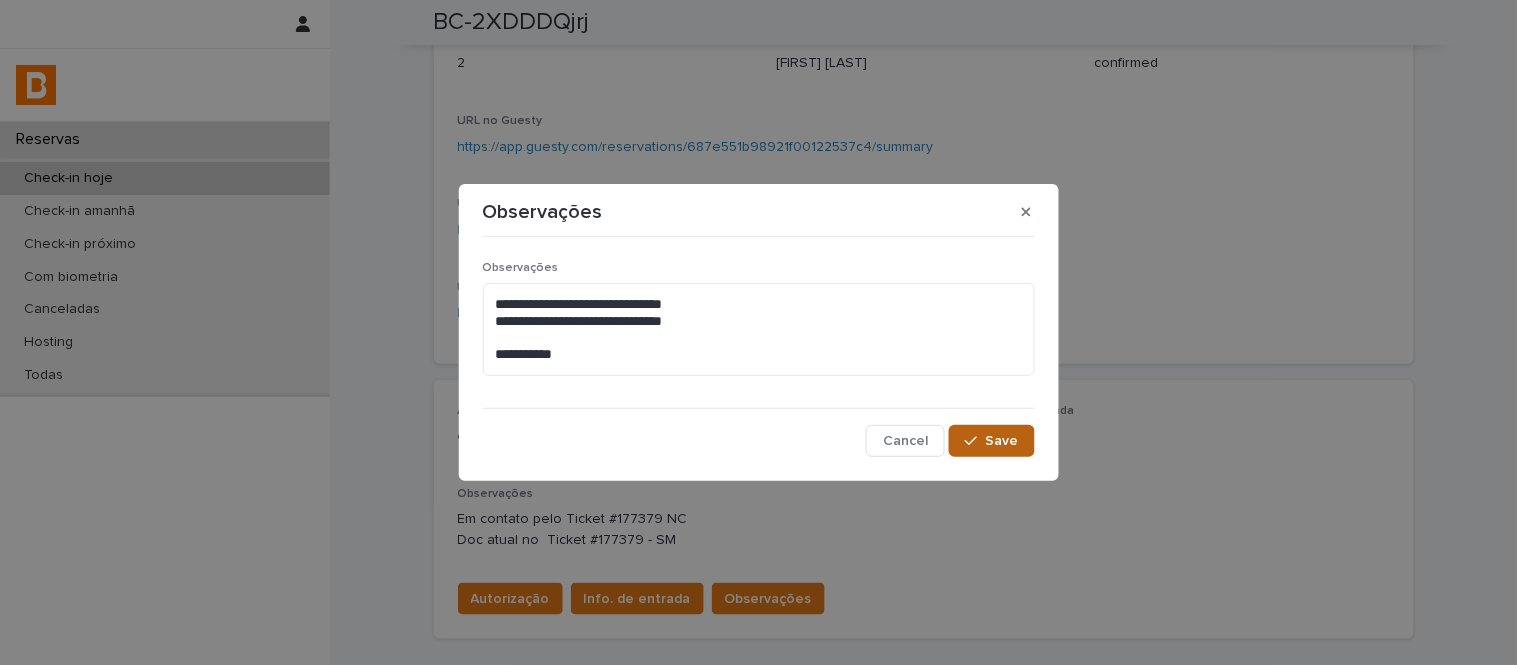 drag, startPoint x: 1005, startPoint y: 408, endPoint x: 1004, endPoint y: 425, distance: 17.029387 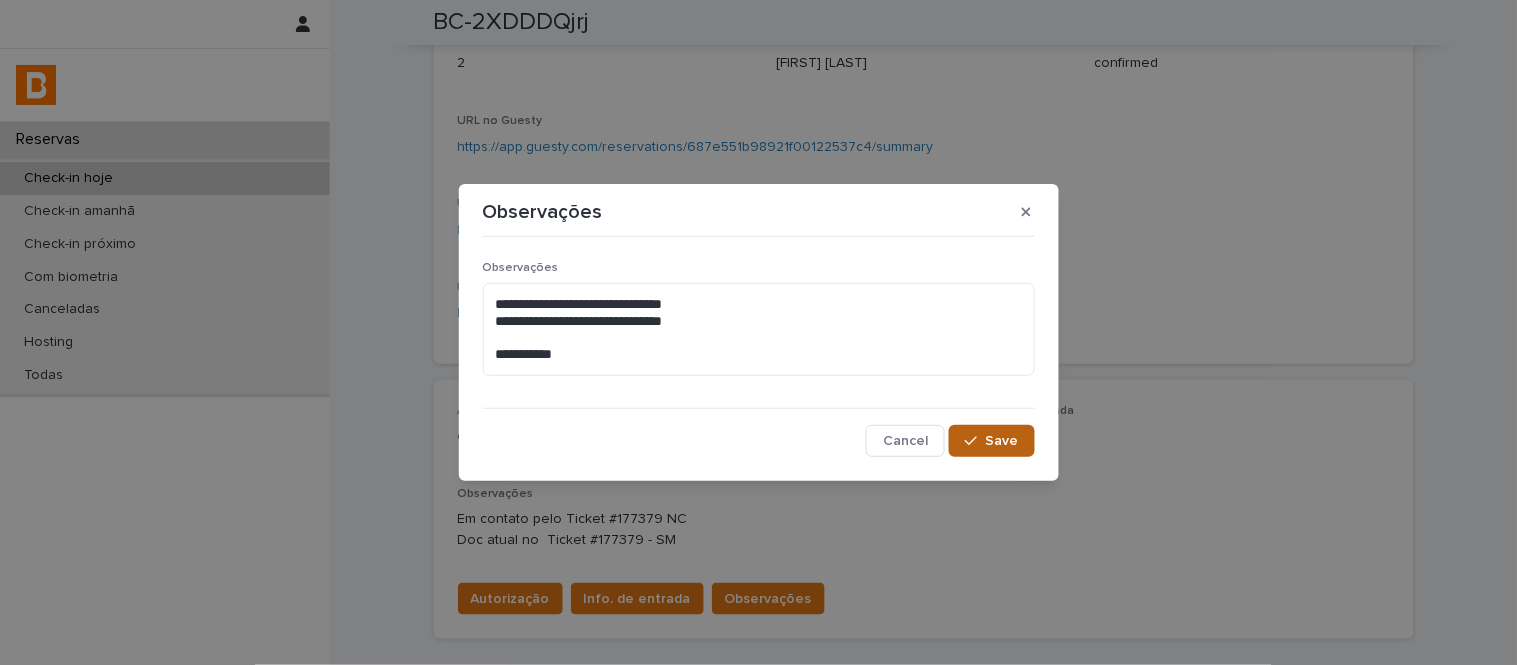 click on "Save" at bounding box center (991, 441) 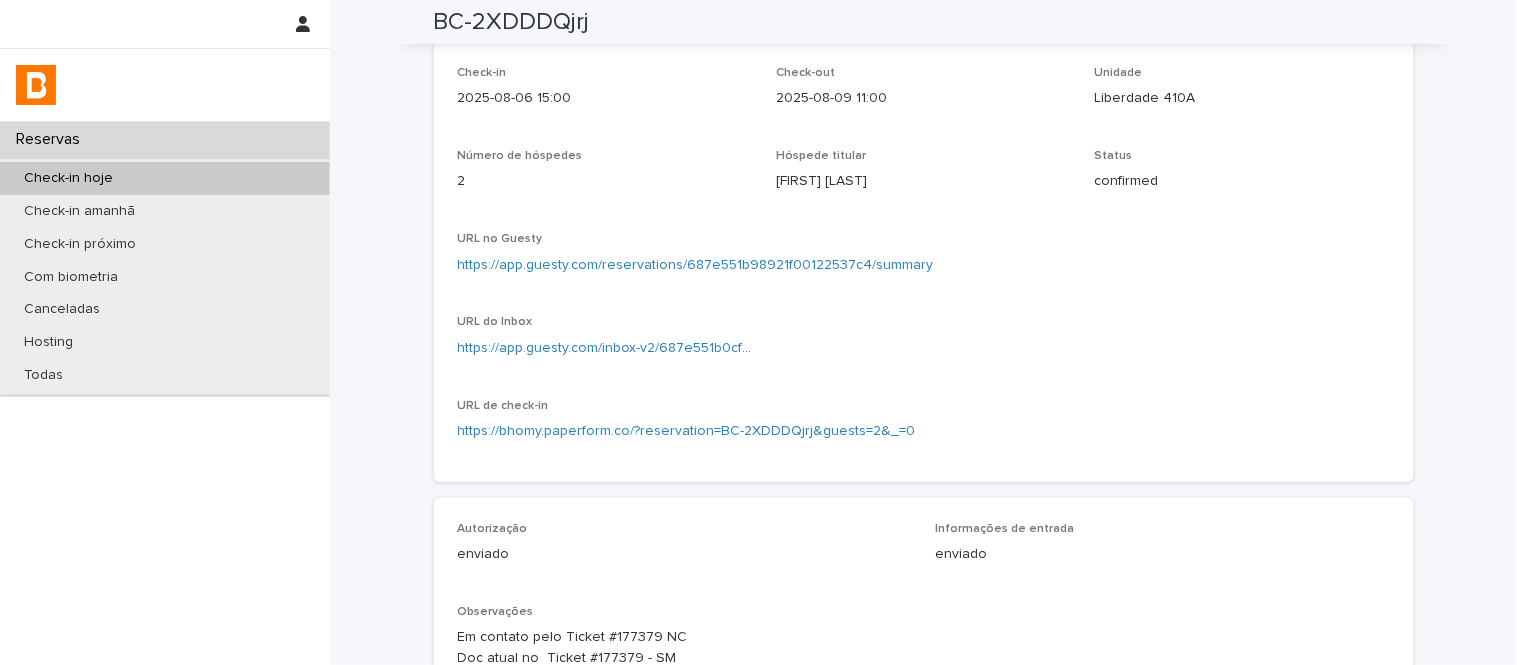scroll, scrollTop: 0, scrollLeft: 0, axis: both 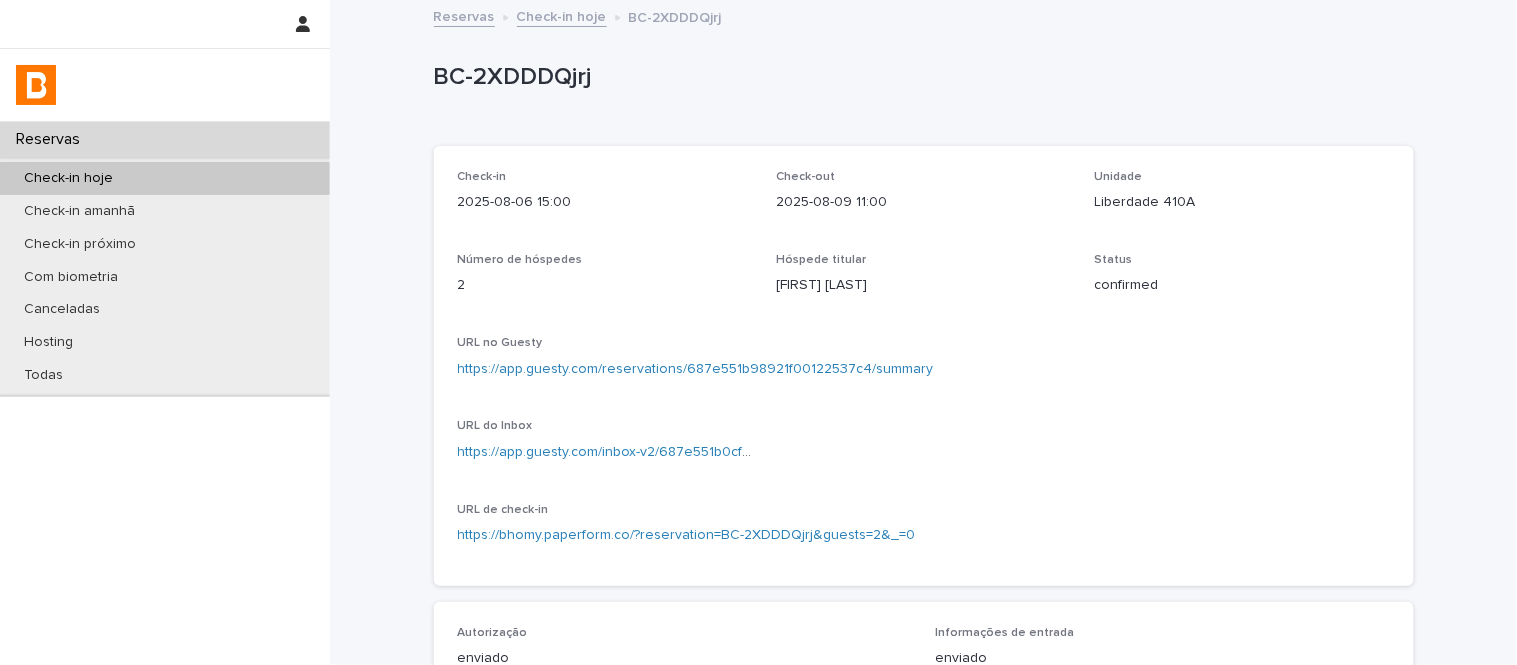 click on "Check-in hoje" at bounding box center [562, 15] 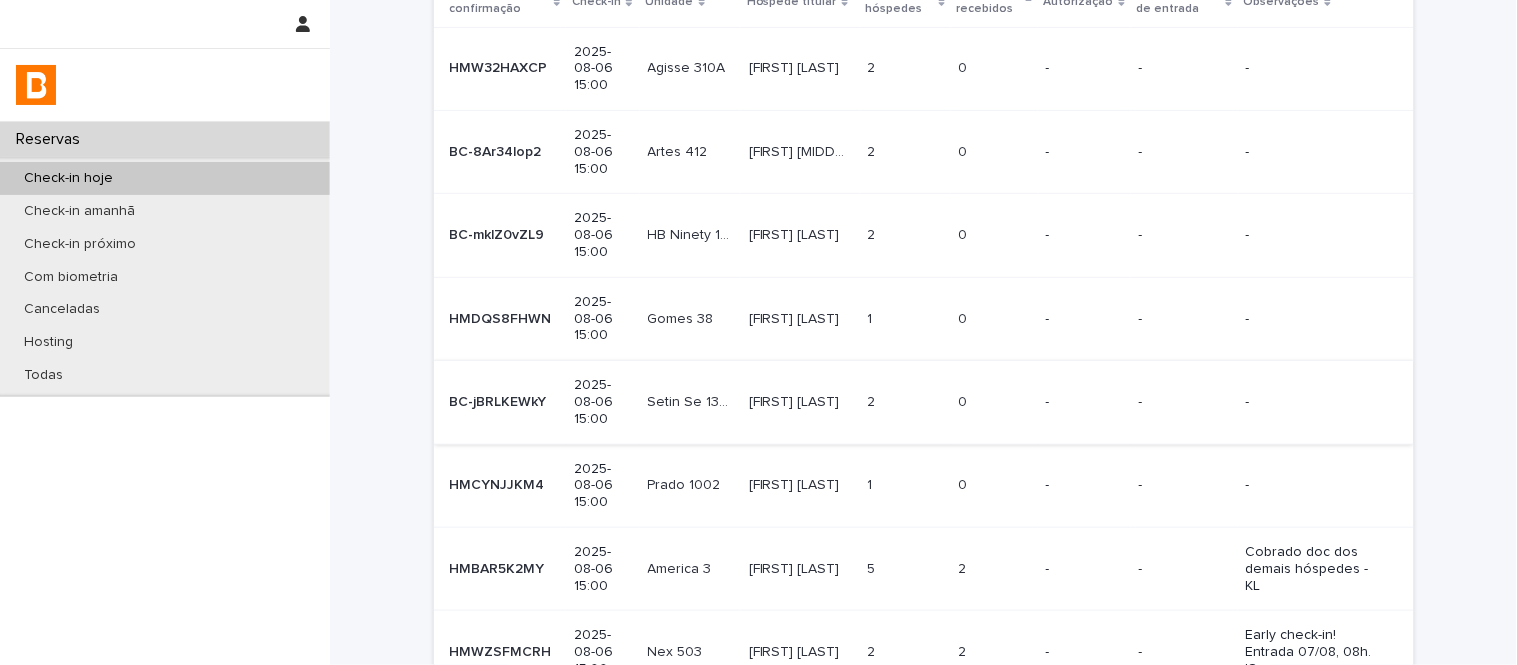 scroll, scrollTop: 111, scrollLeft: 0, axis: vertical 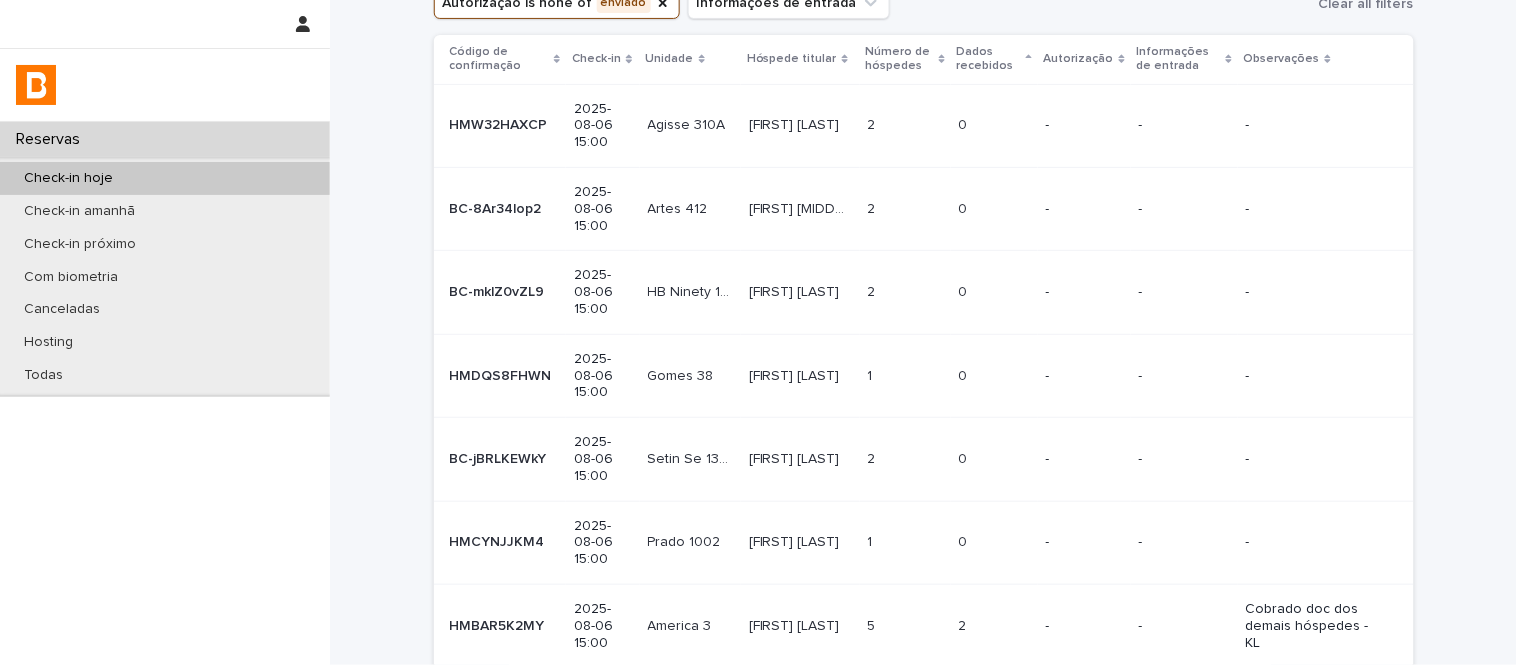 click at bounding box center [994, 125] 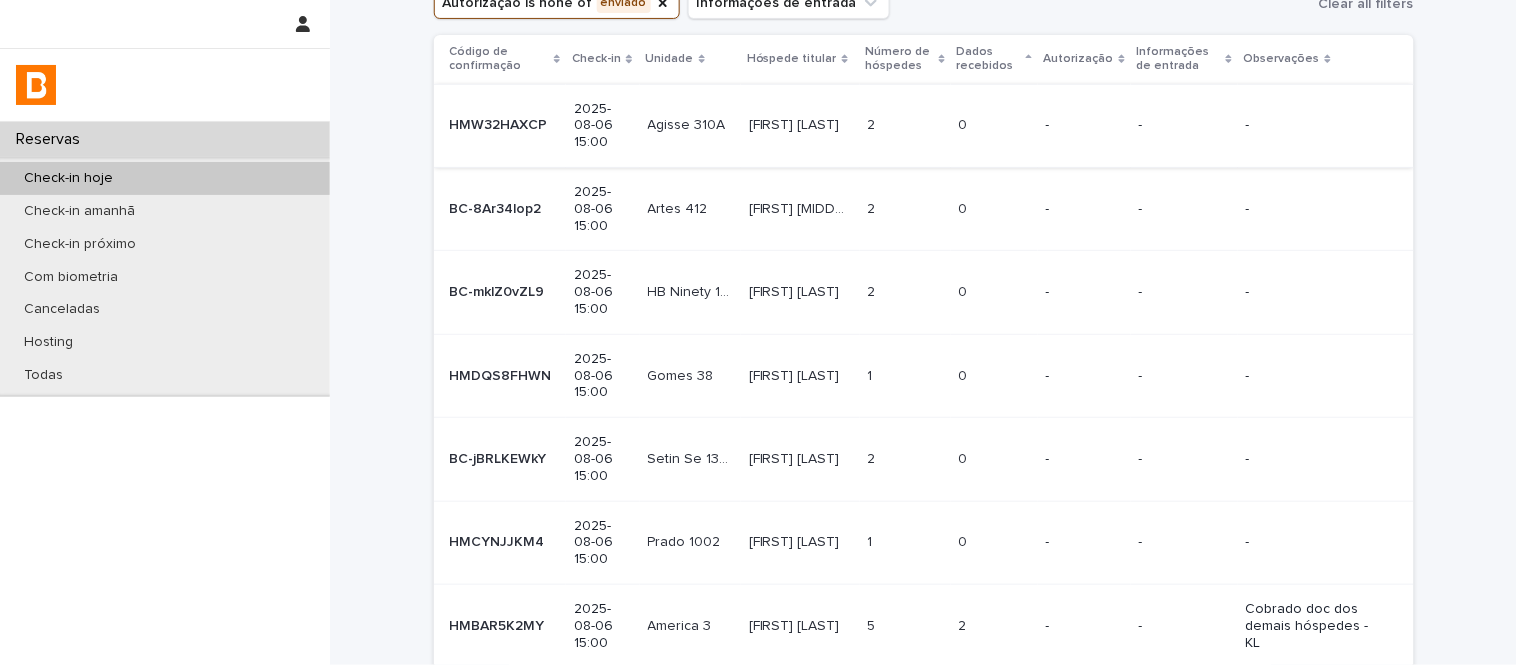scroll, scrollTop: 0, scrollLeft: 0, axis: both 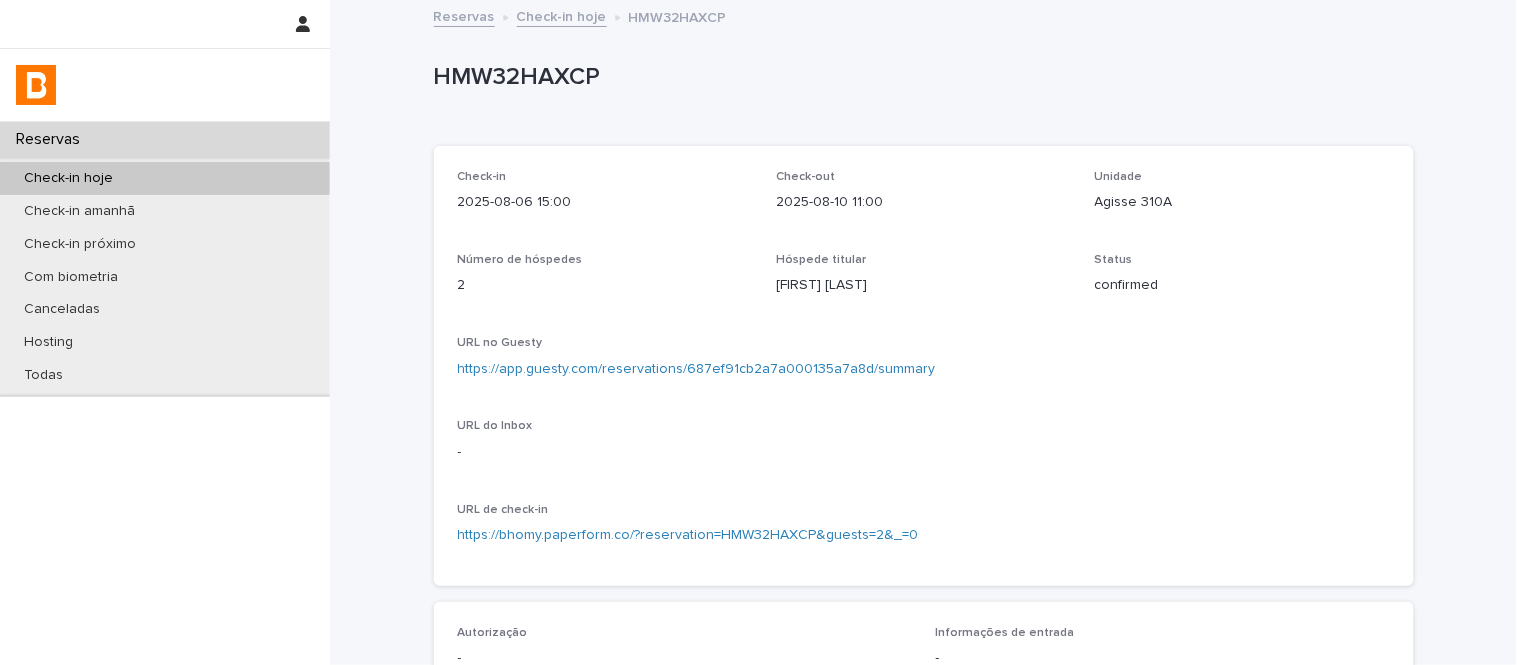click on "https://app.guesty.com/reservations/687ef91cb2a7a000135a7a8d/summary" at bounding box center [697, 369] 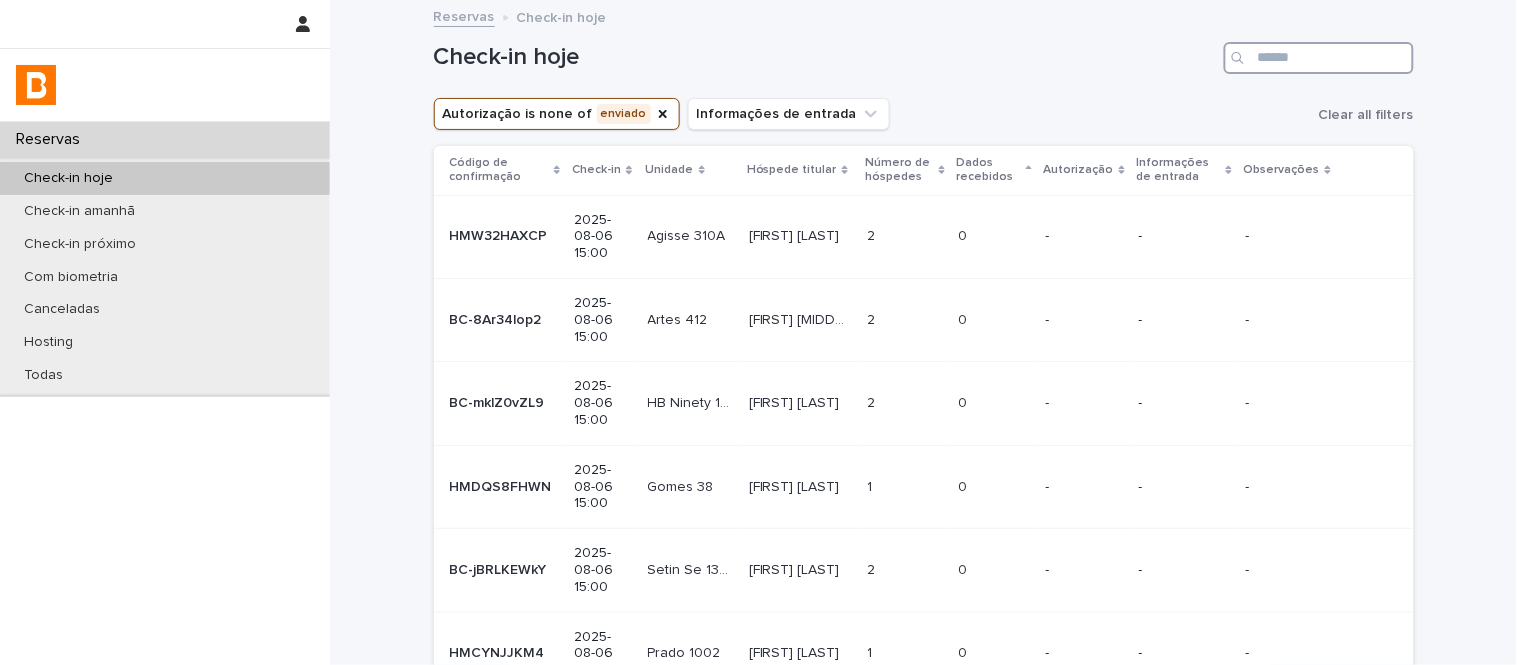 click at bounding box center [1319, 58] 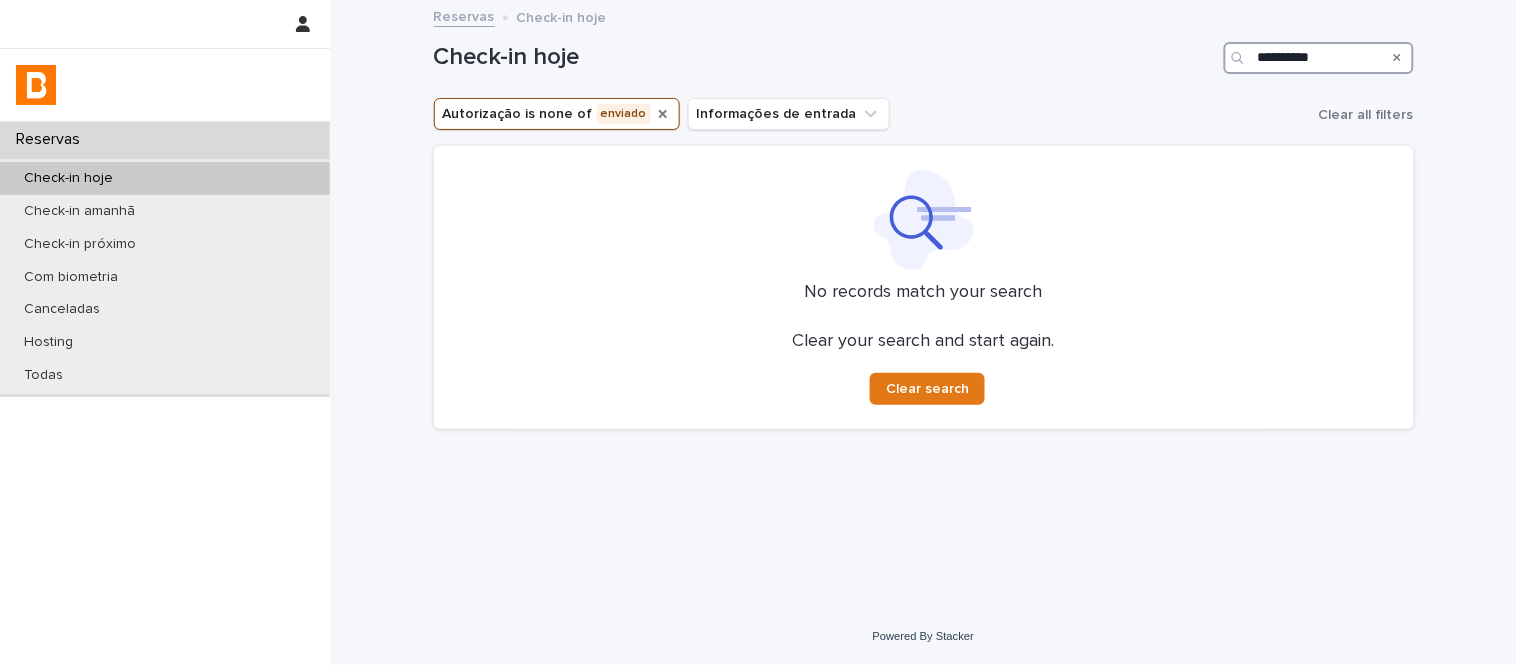 type on "**********" 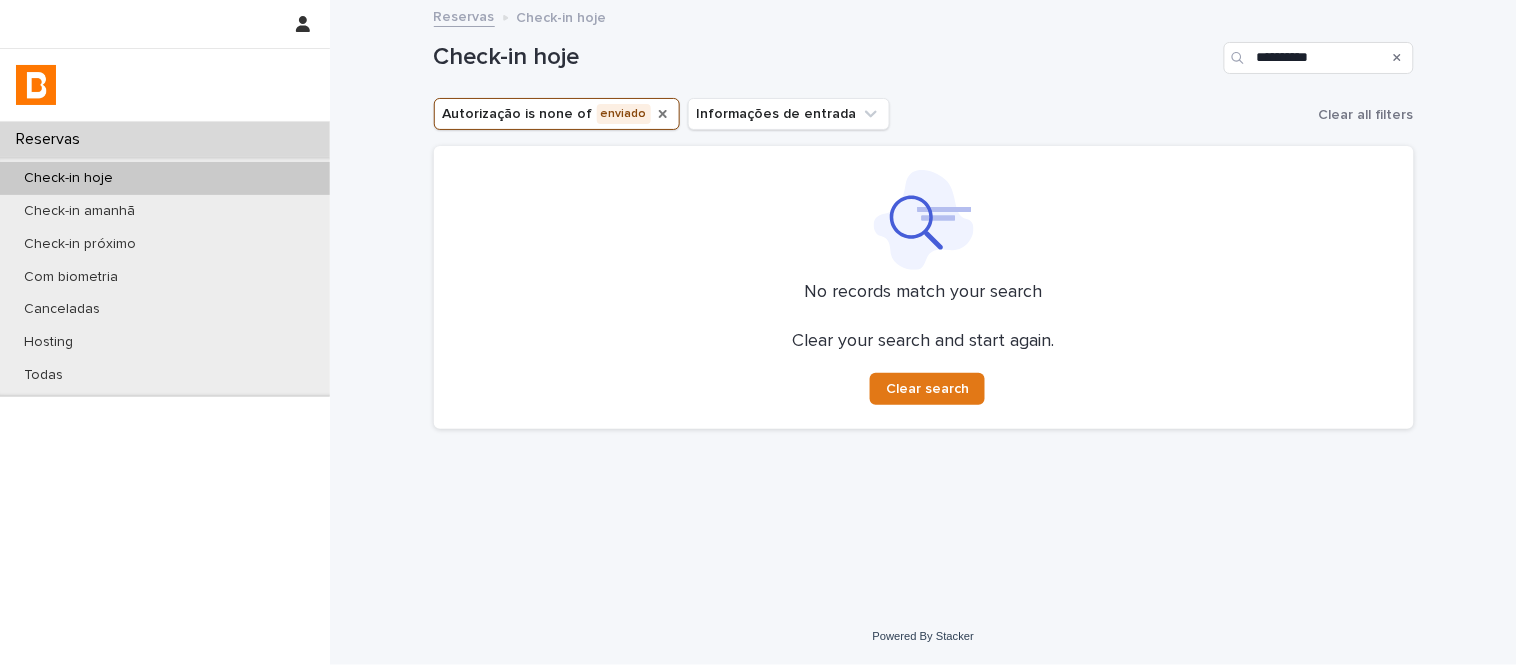 click 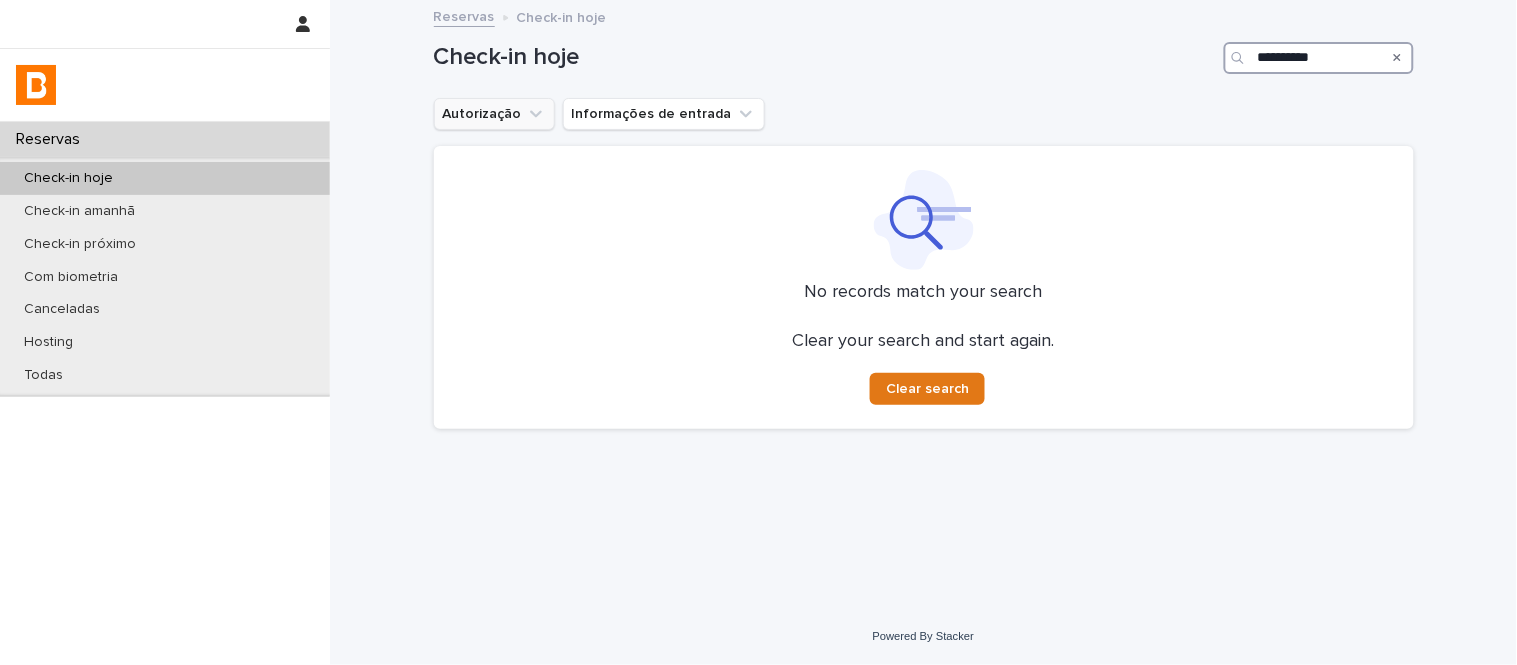 click on "**********" at bounding box center [1319, 58] 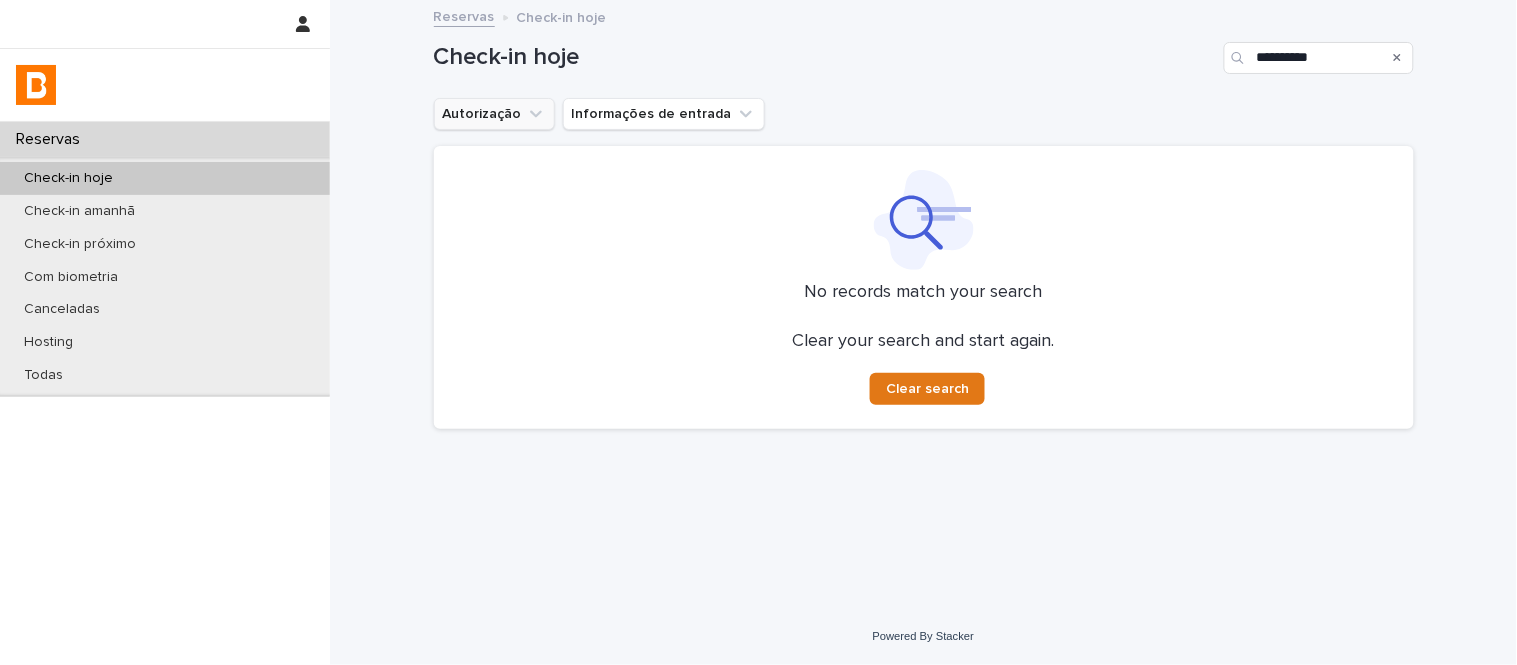 drag, startPoint x: 1346, startPoint y: 61, endPoint x: 1183, endPoint y: 5, distance: 172.35138 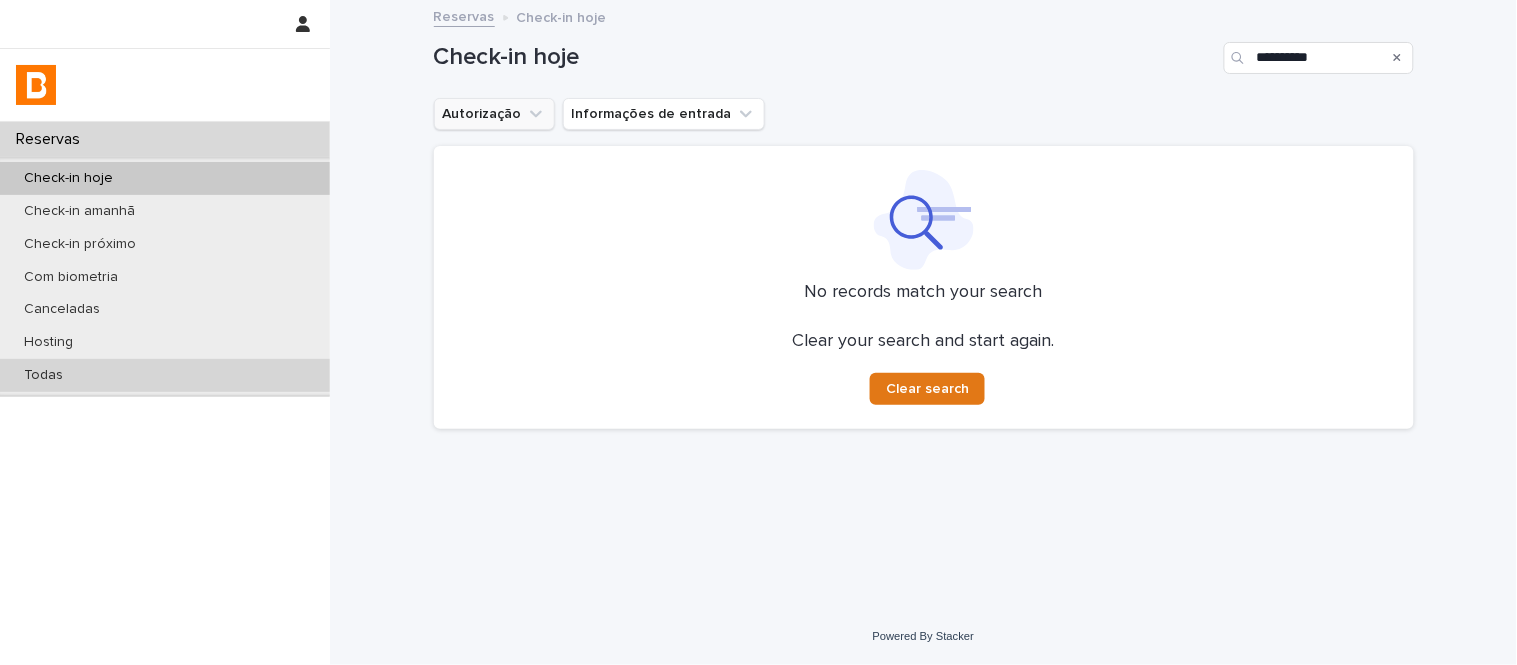 click on "Todas" at bounding box center [165, 375] 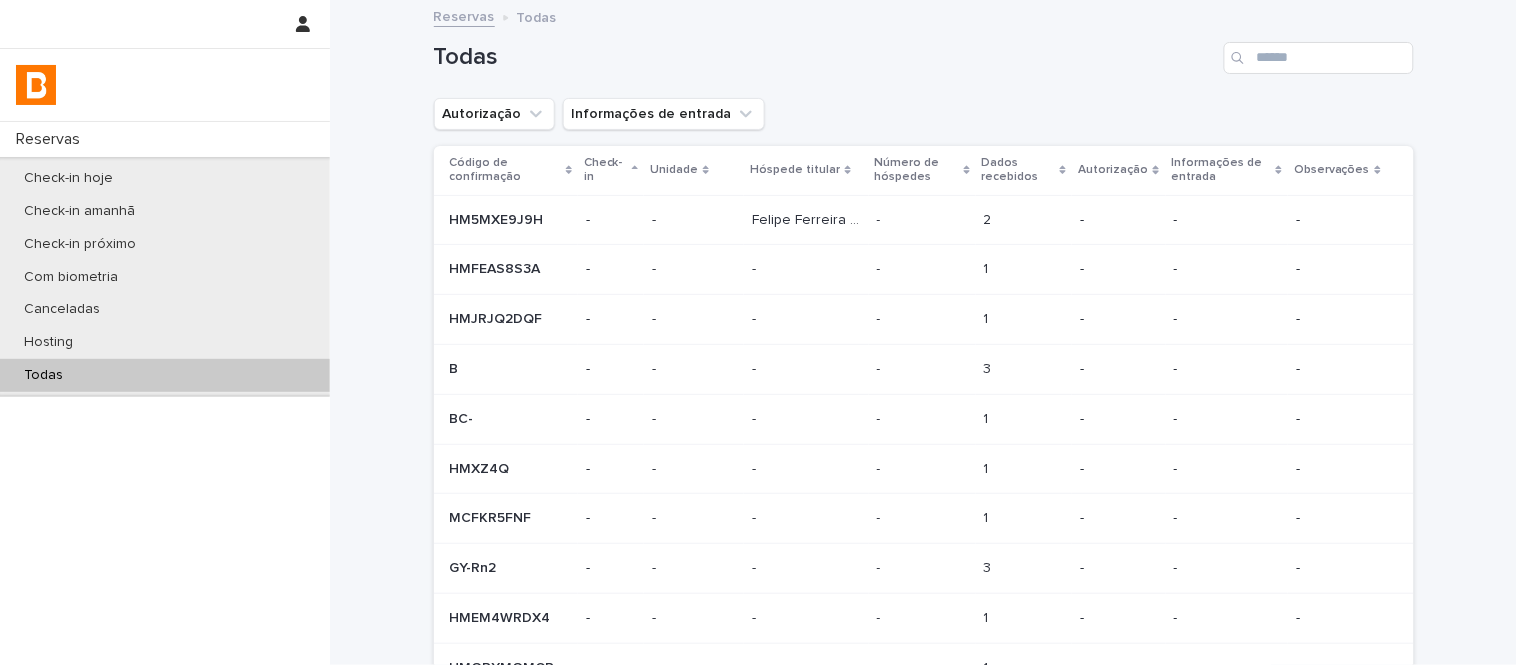 click at bounding box center (1319, 58) 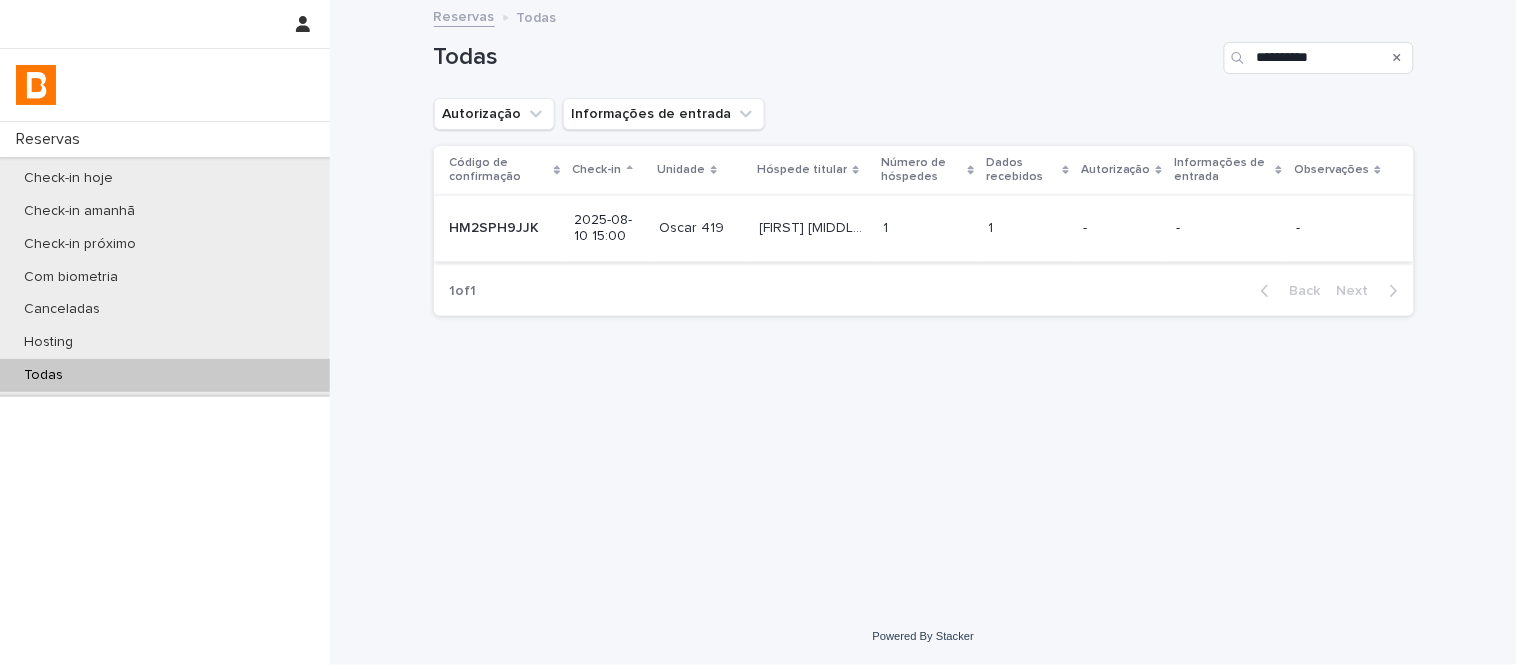 type on "**********" 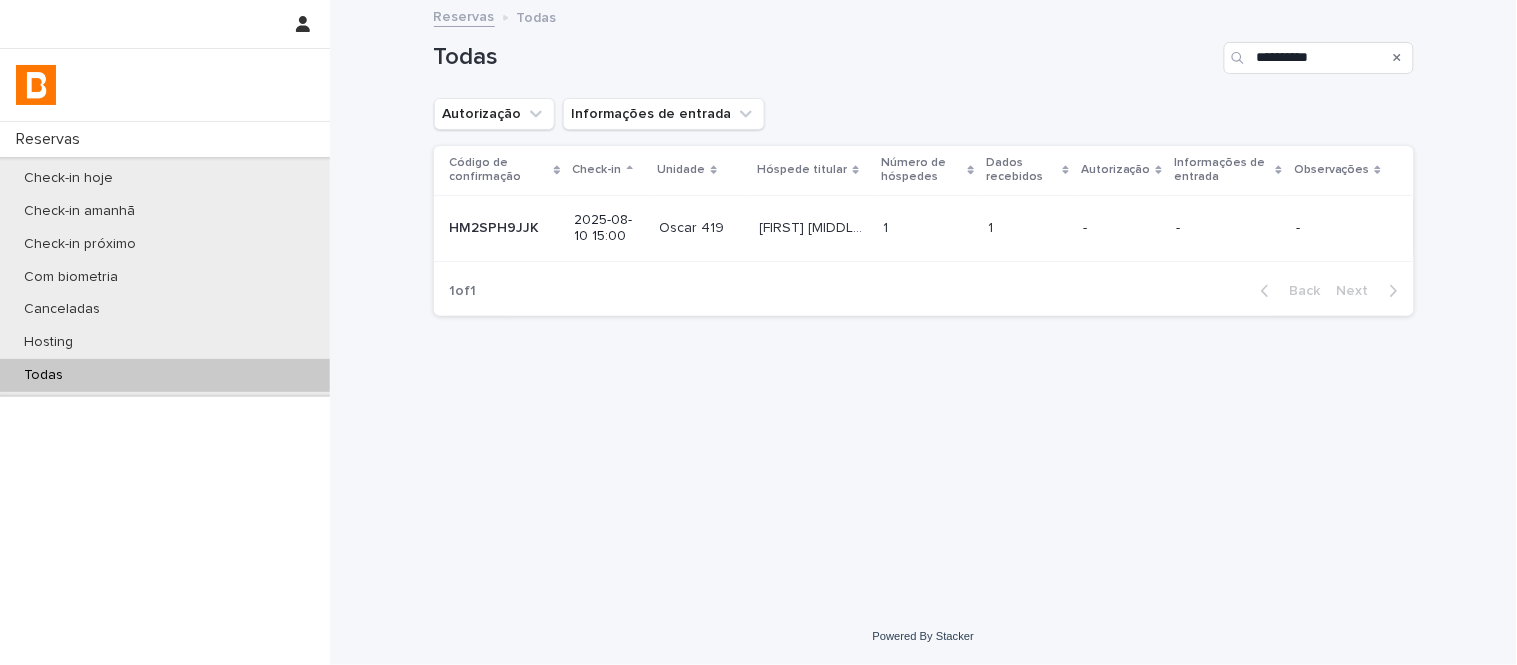 click on "1 1" at bounding box center [1028, 228] 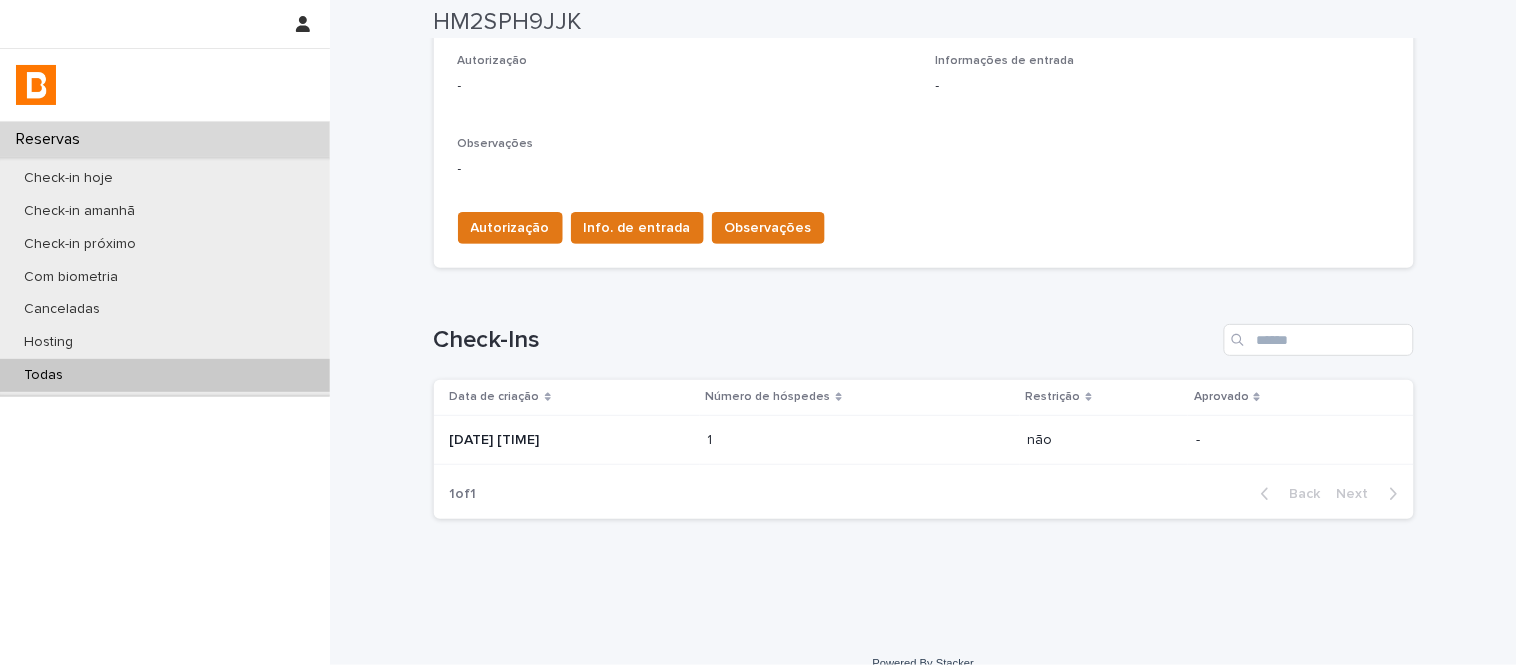 scroll, scrollTop: 598, scrollLeft: 0, axis: vertical 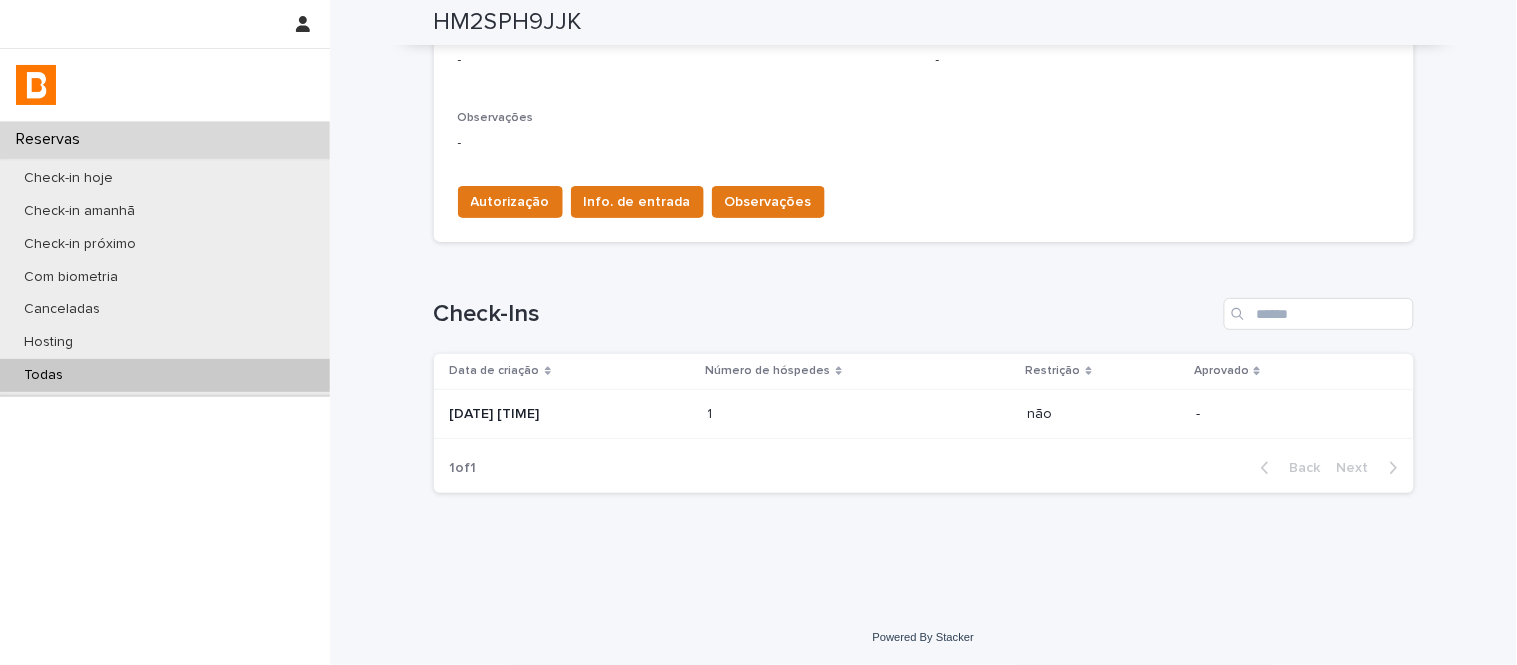 click on "1 1" at bounding box center (860, 414) 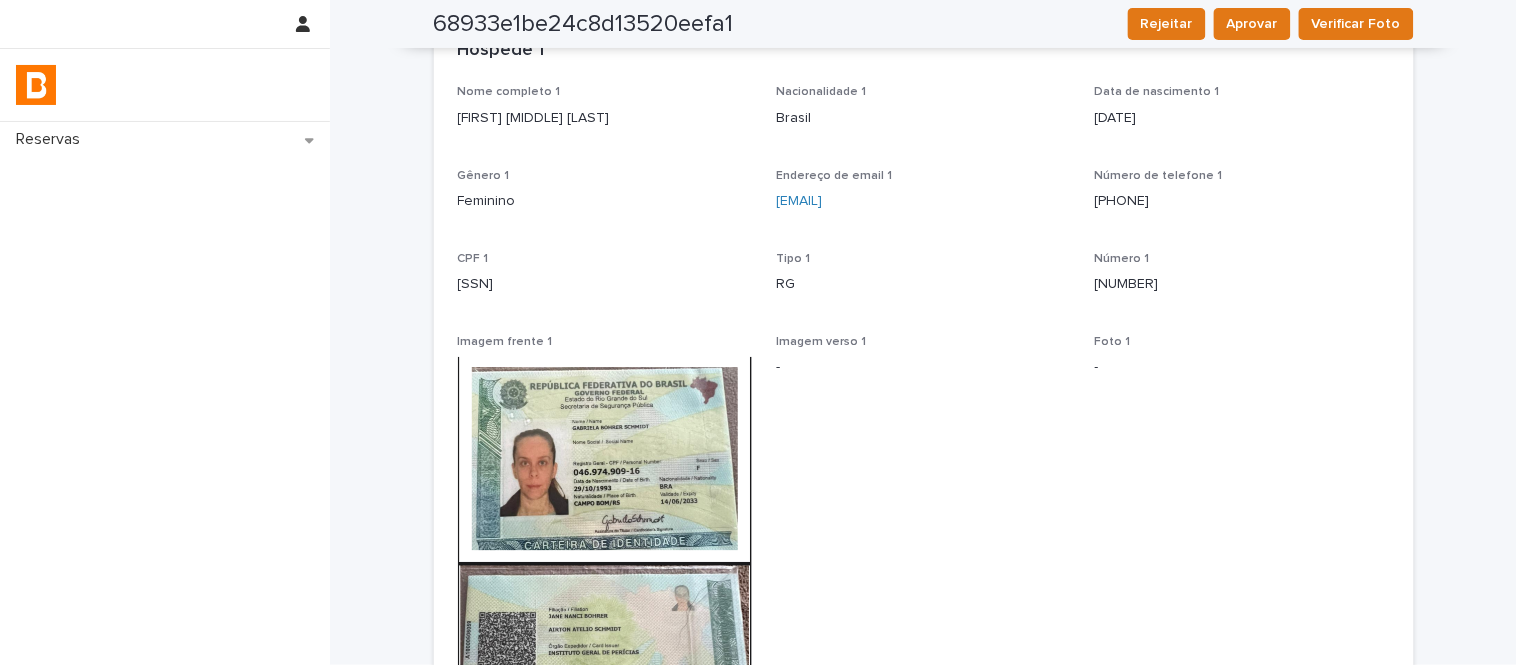 scroll, scrollTop: 0, scrollLeft: 0, axis: both 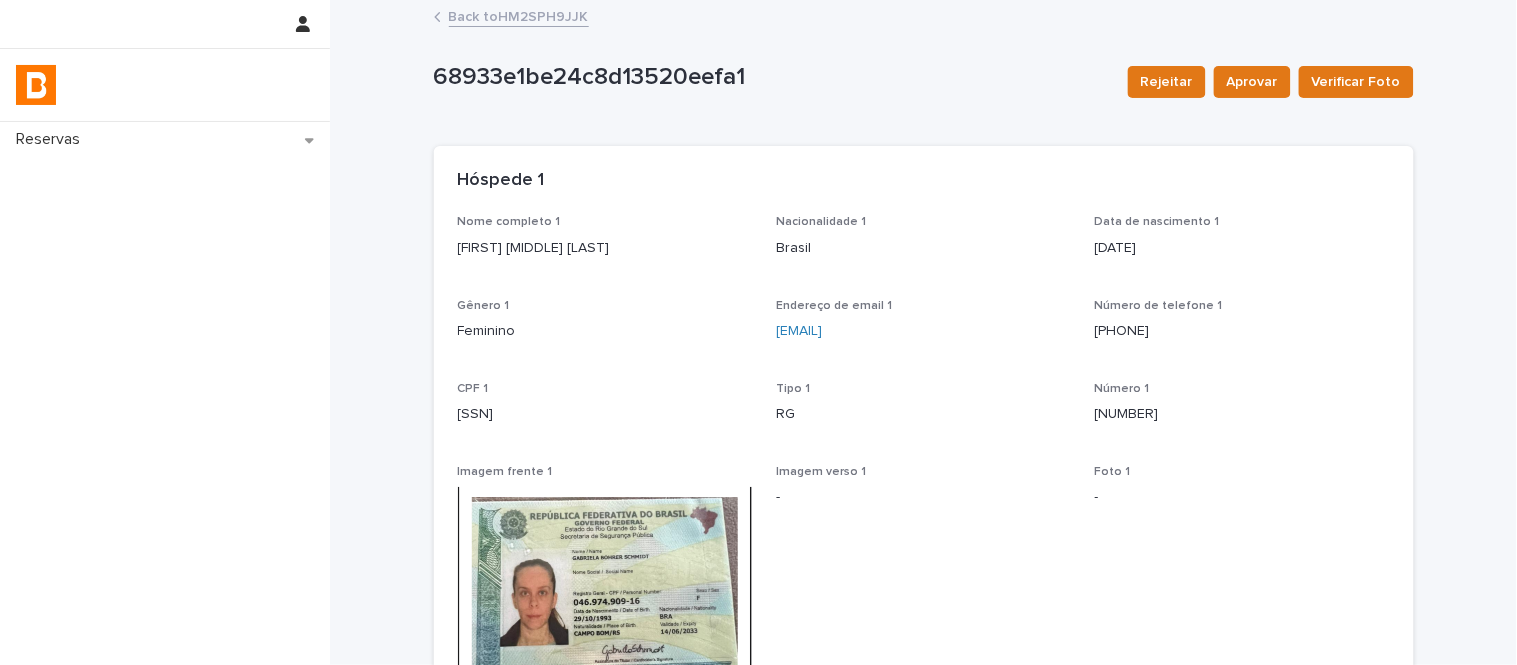 click on "Back to  HM2SPH9JJK" at bounding box center (519, 15) 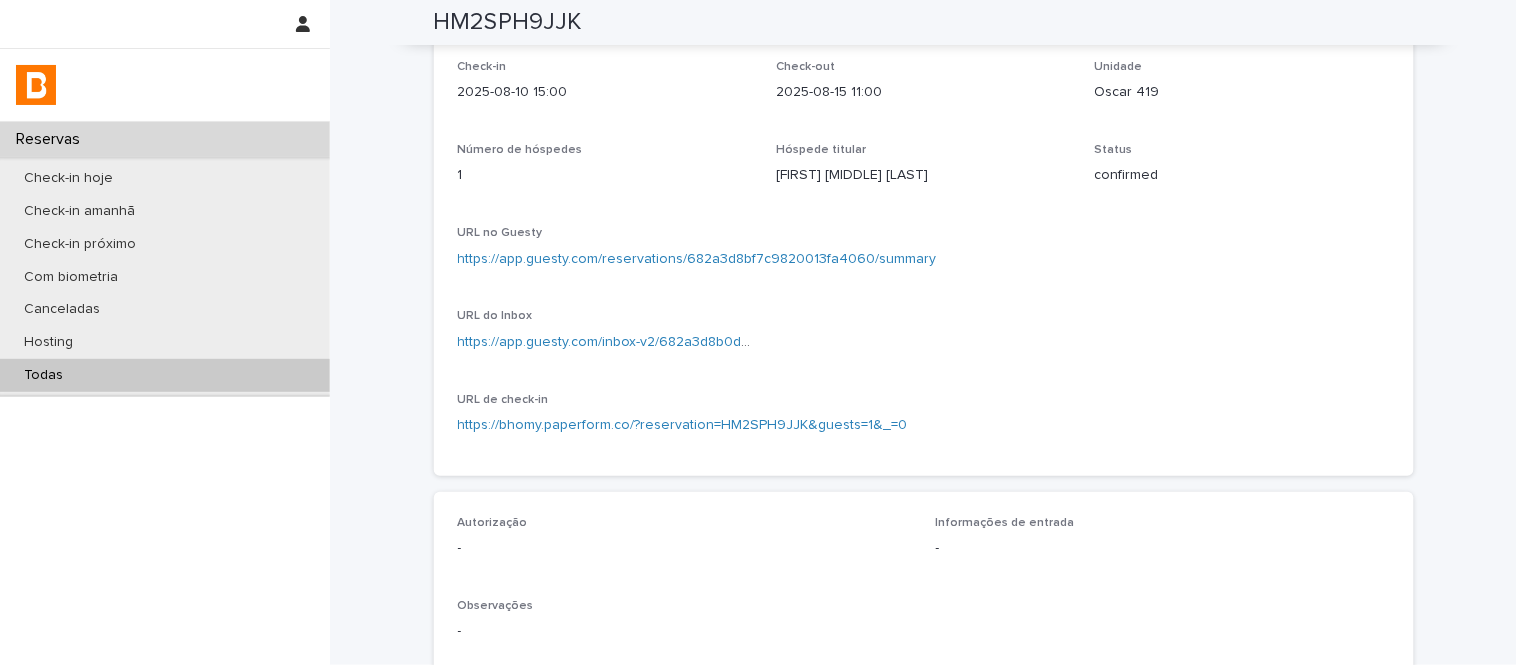 scroll, scrollTop: 0, scrollLeft: 0, axis: both 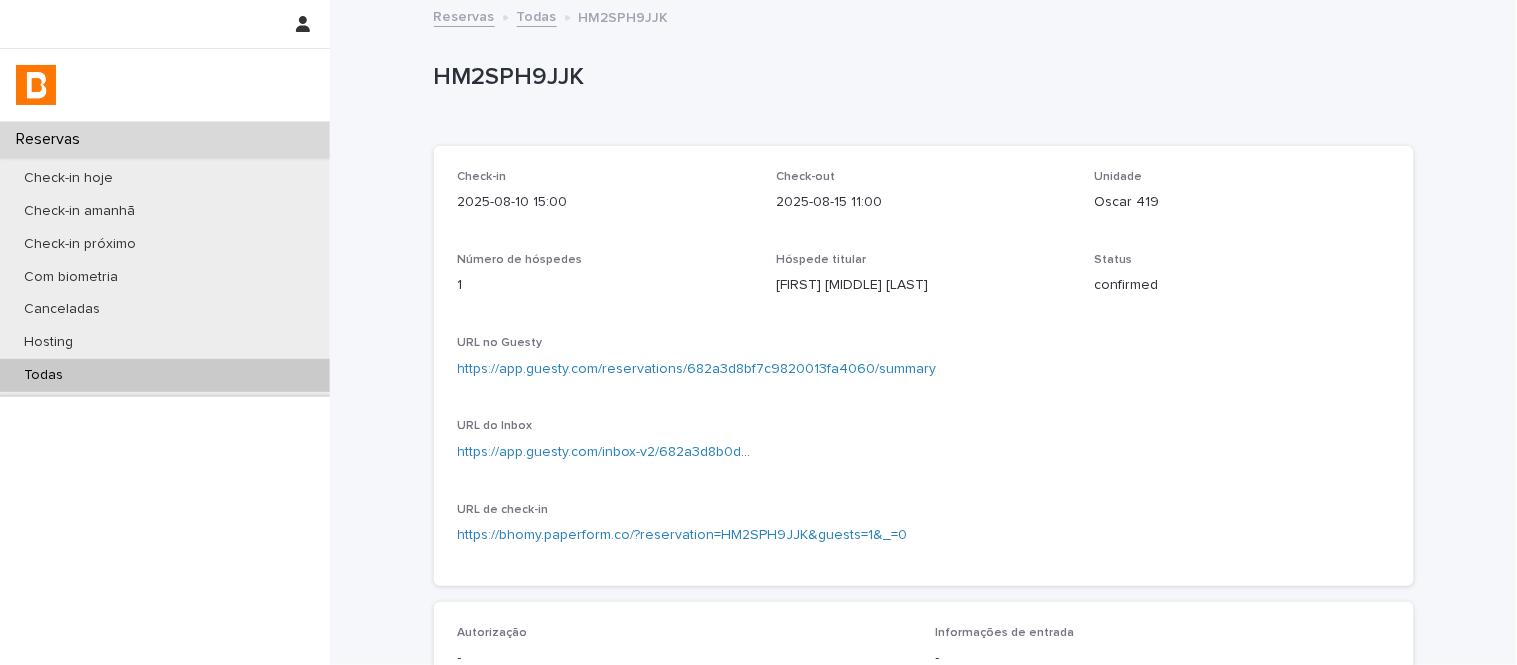 click on "Todas" at bounding box center (165, 375) 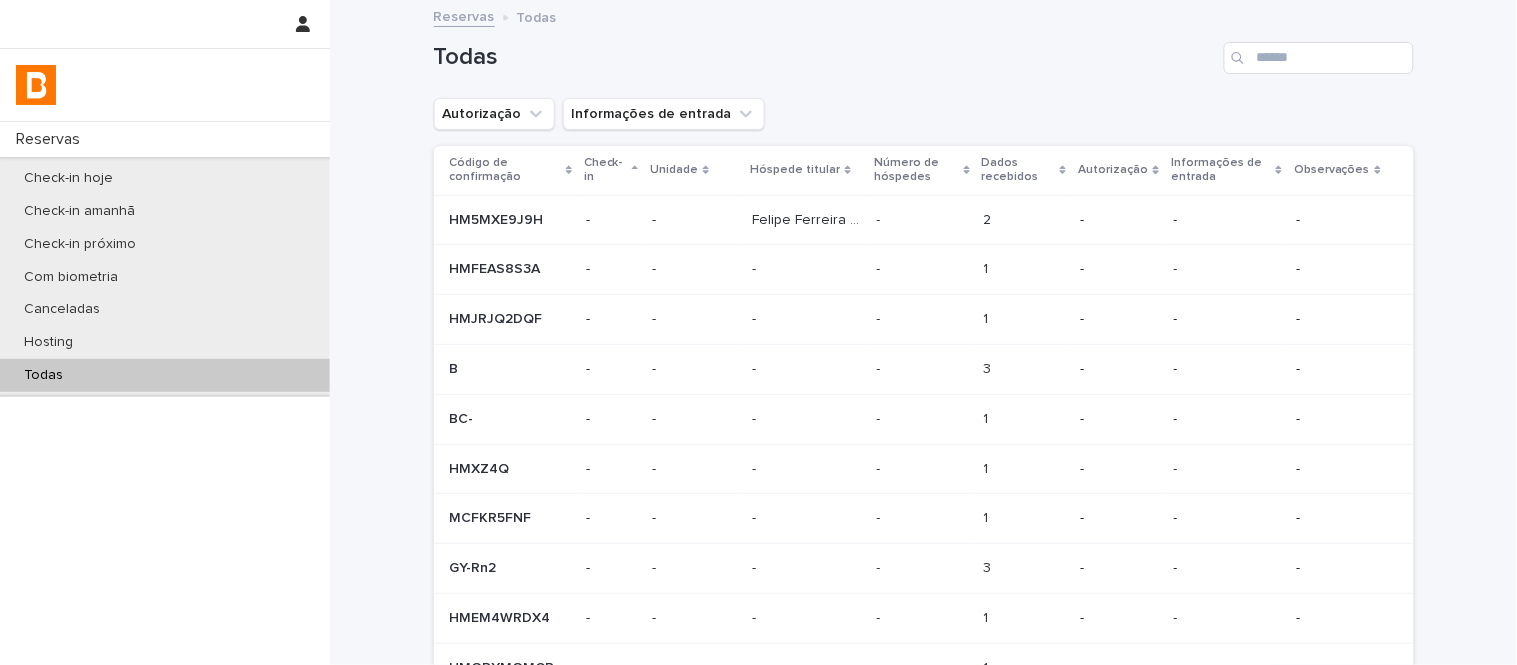 click on "Todas" at bounding box center [924, 50] 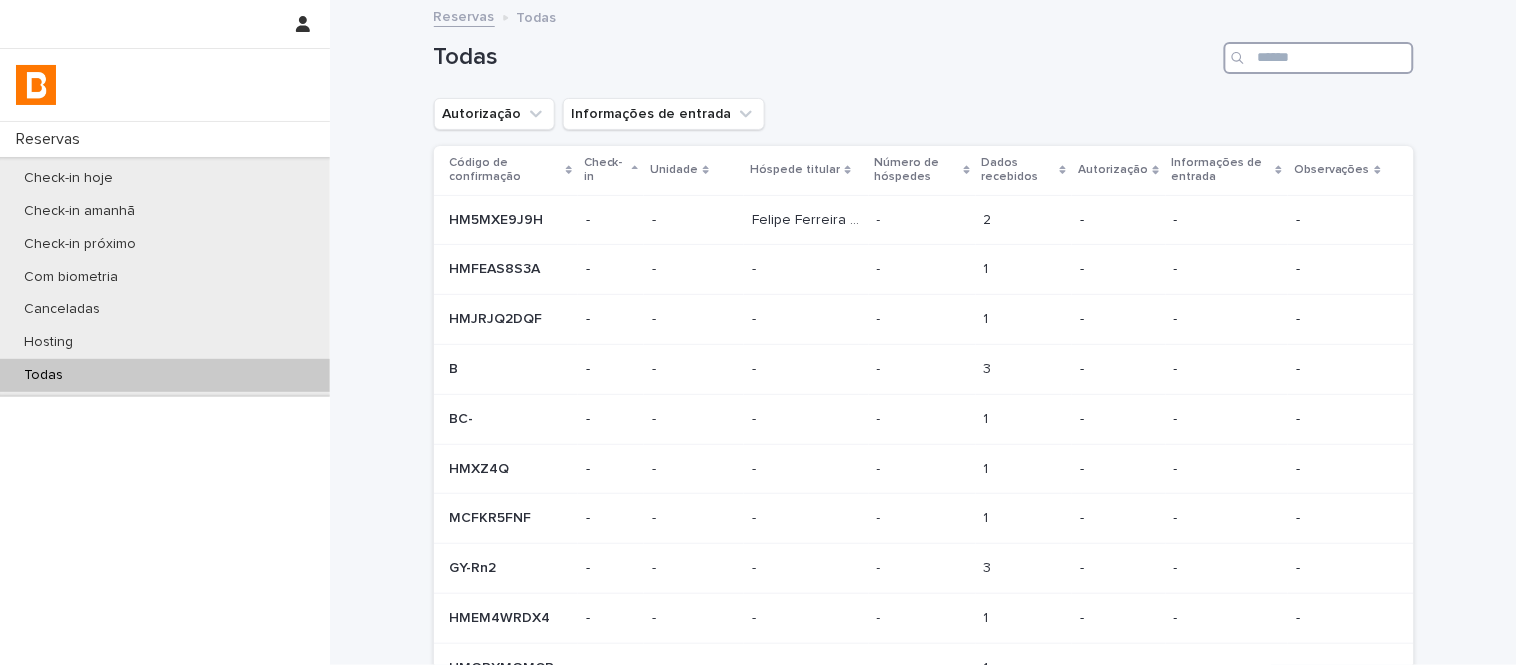 click at bounding box center [1319, 58] 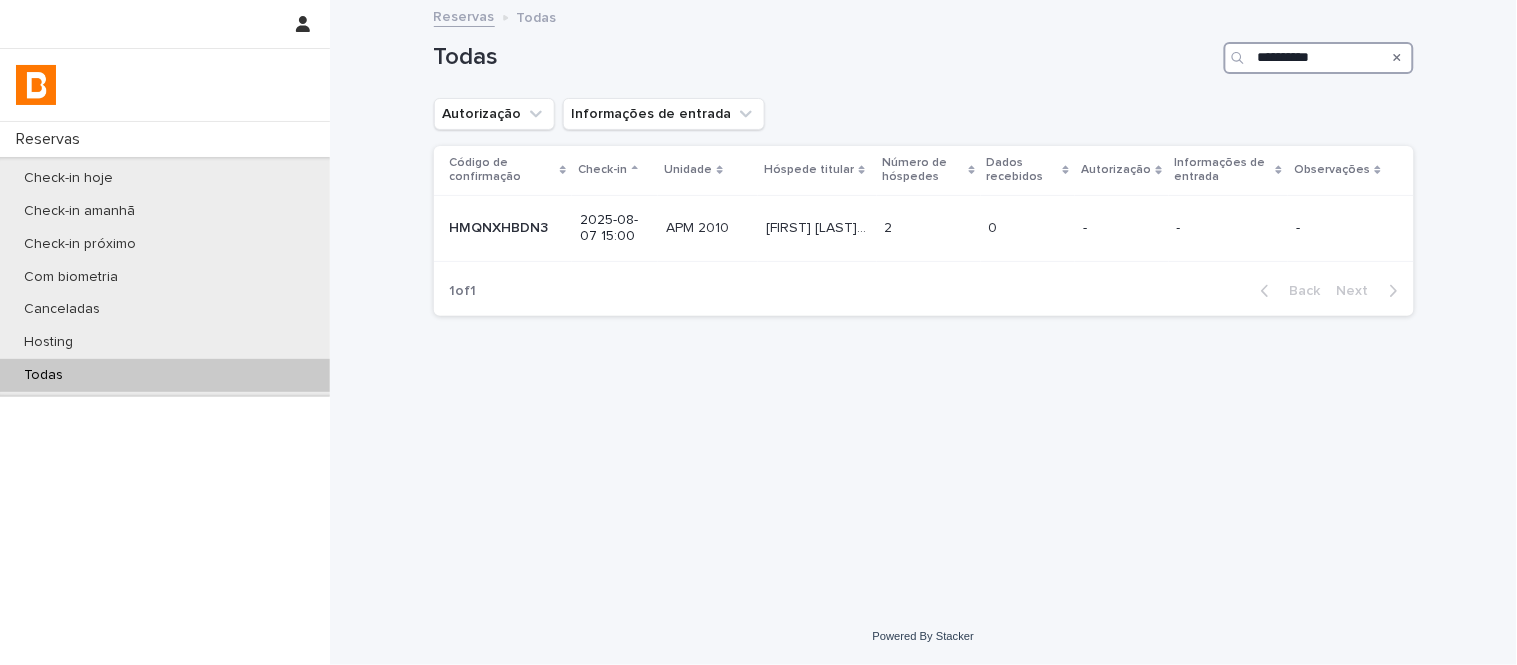 type on "**********" 